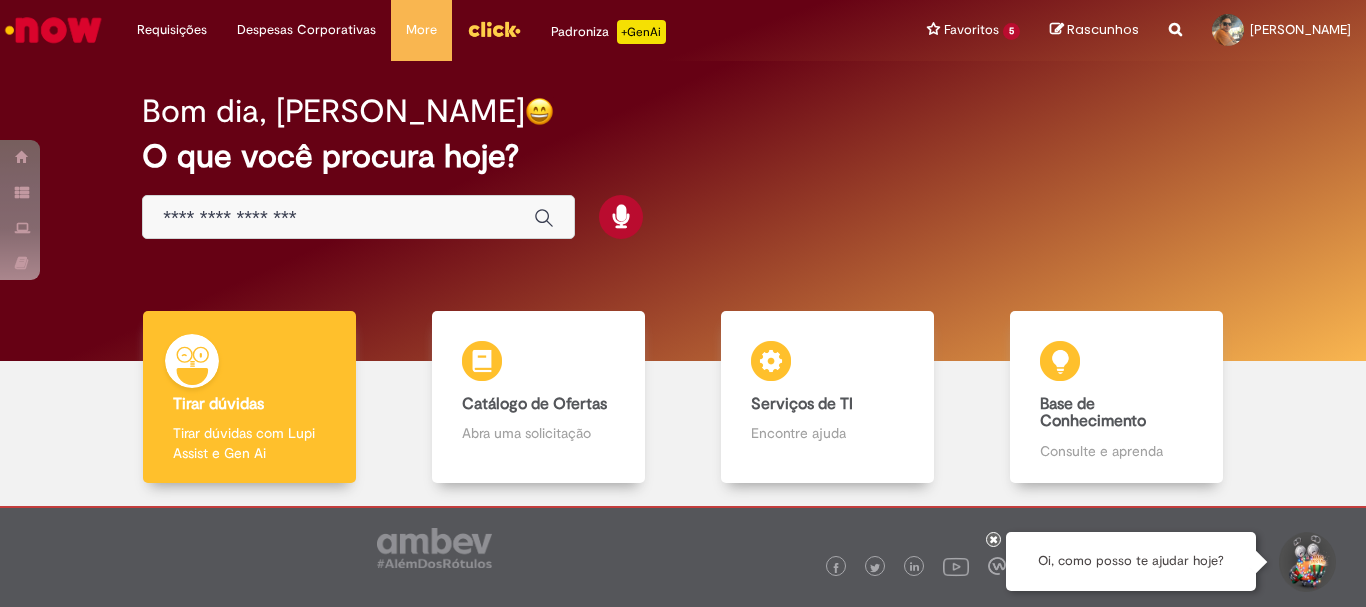 scroll, scrollTop: 0, scrollLeft: 0, axis: both 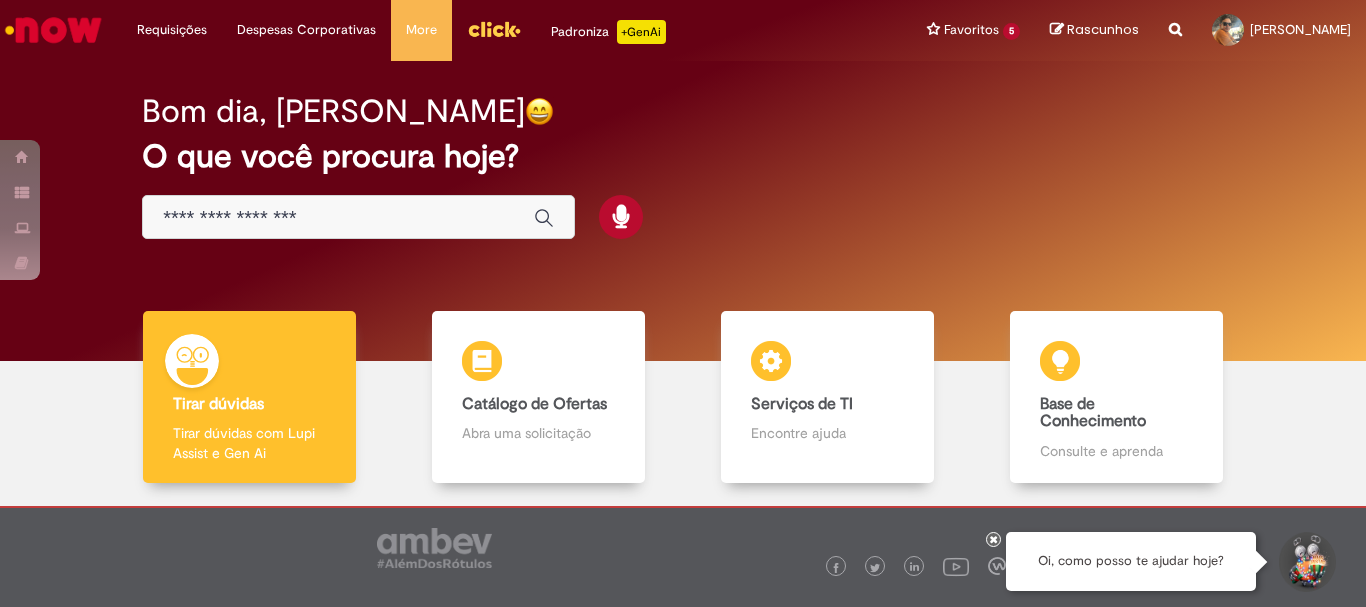 click at bounding box center [338, 218] 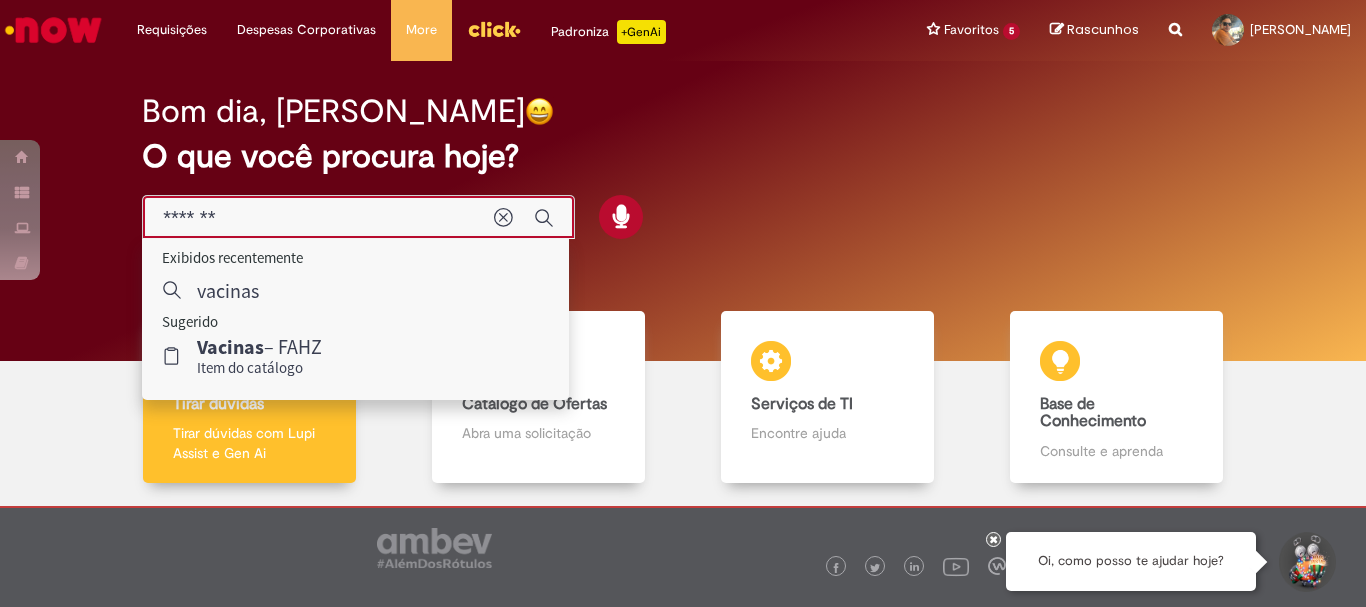 type on "*******" 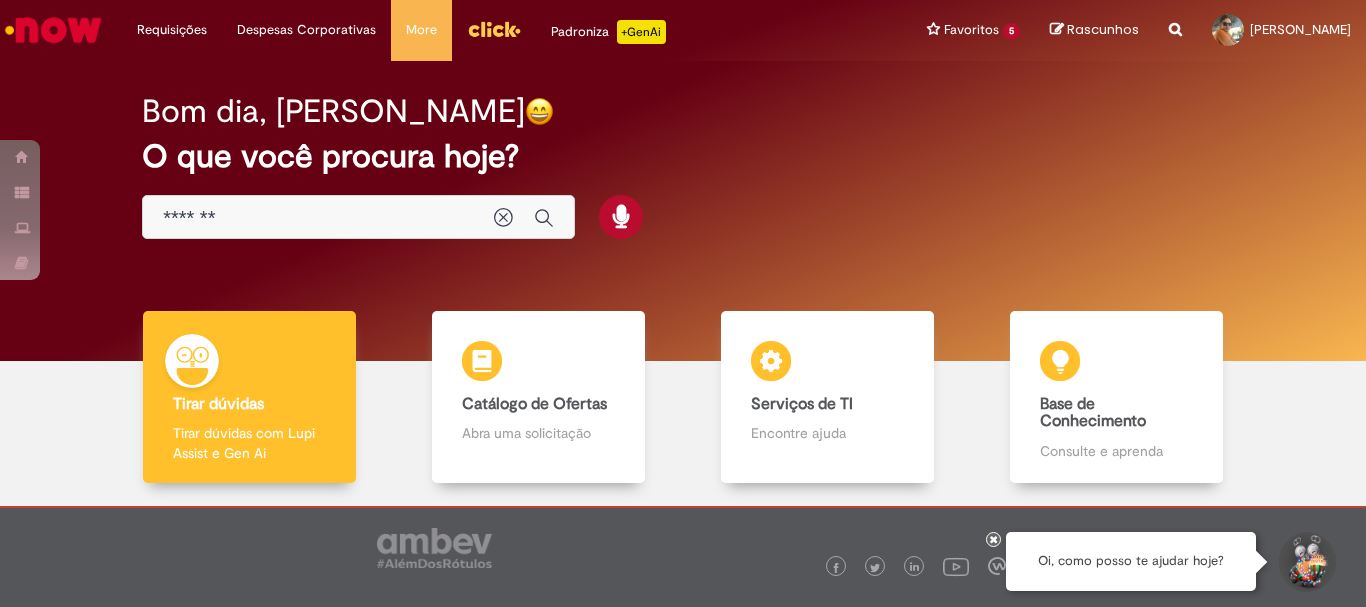 click on "*******" at bounding box center [318, 218] 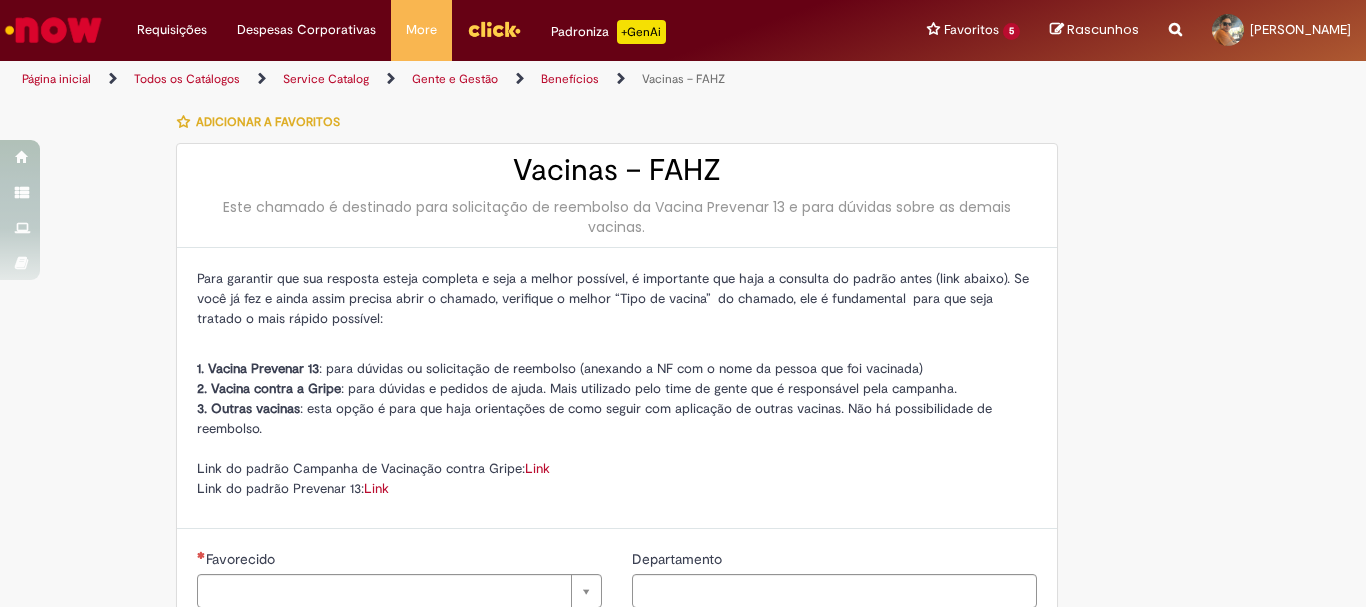 type on "********" 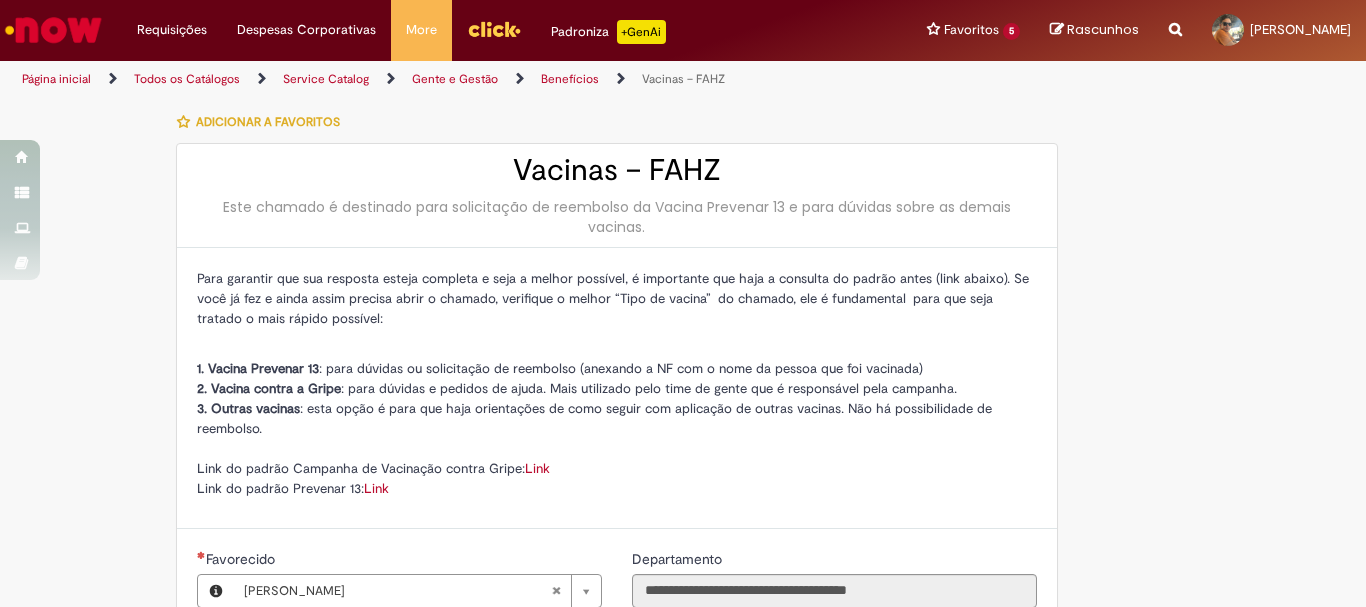 type on "**********" 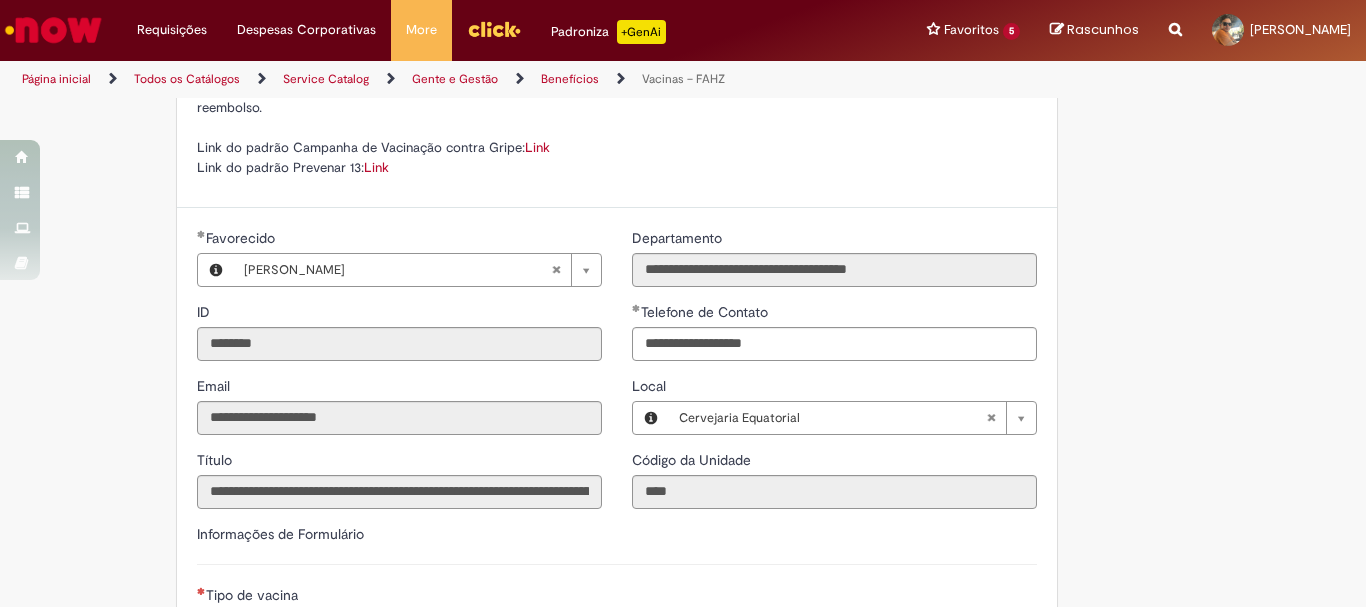 scroll, scrollTop: 362, scrollLeft: 0, axis: vertical 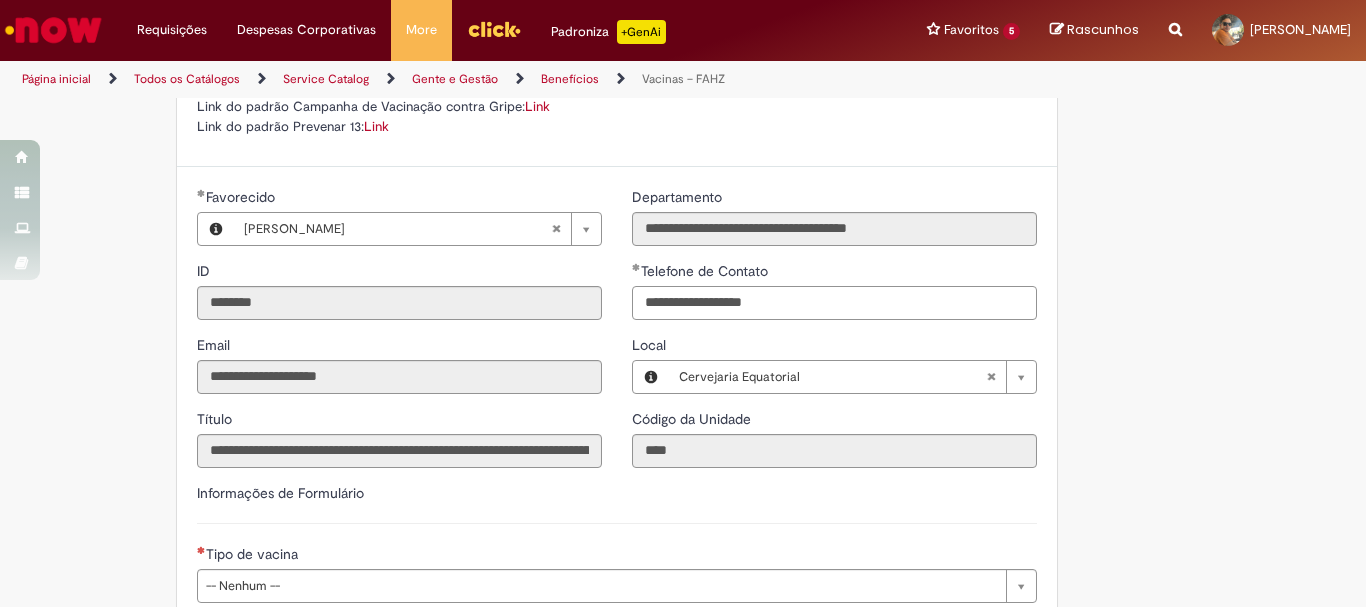 click on "**********" at bounding box center [834, 303] 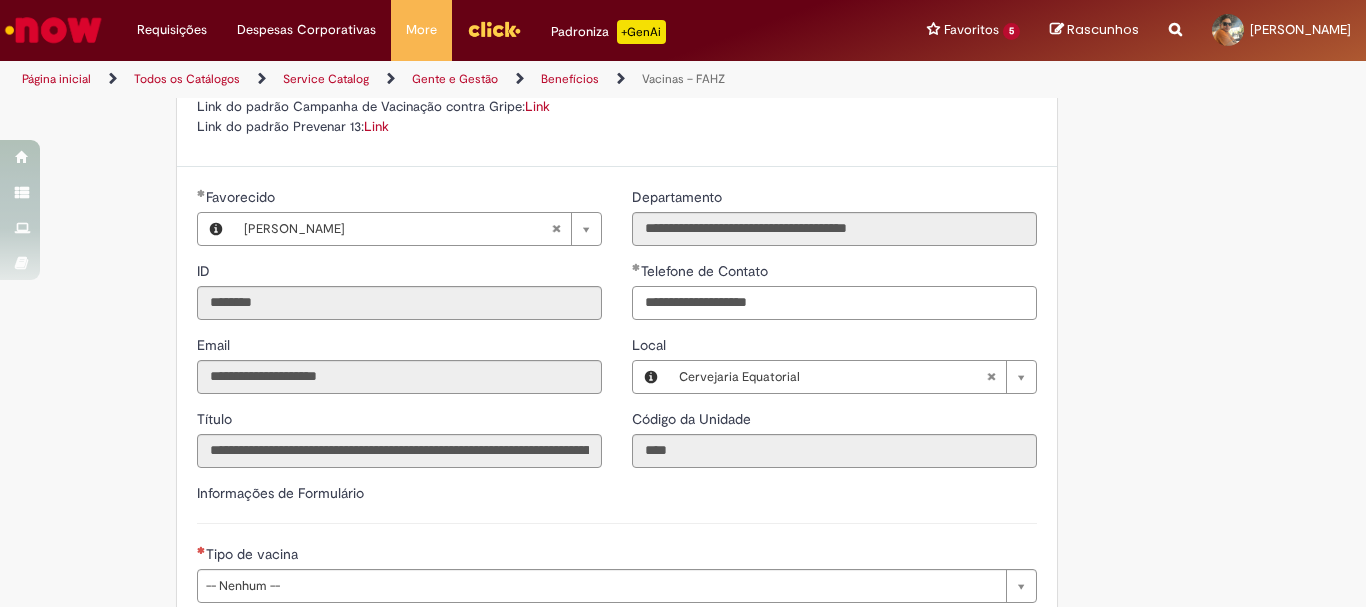 type on "**********" 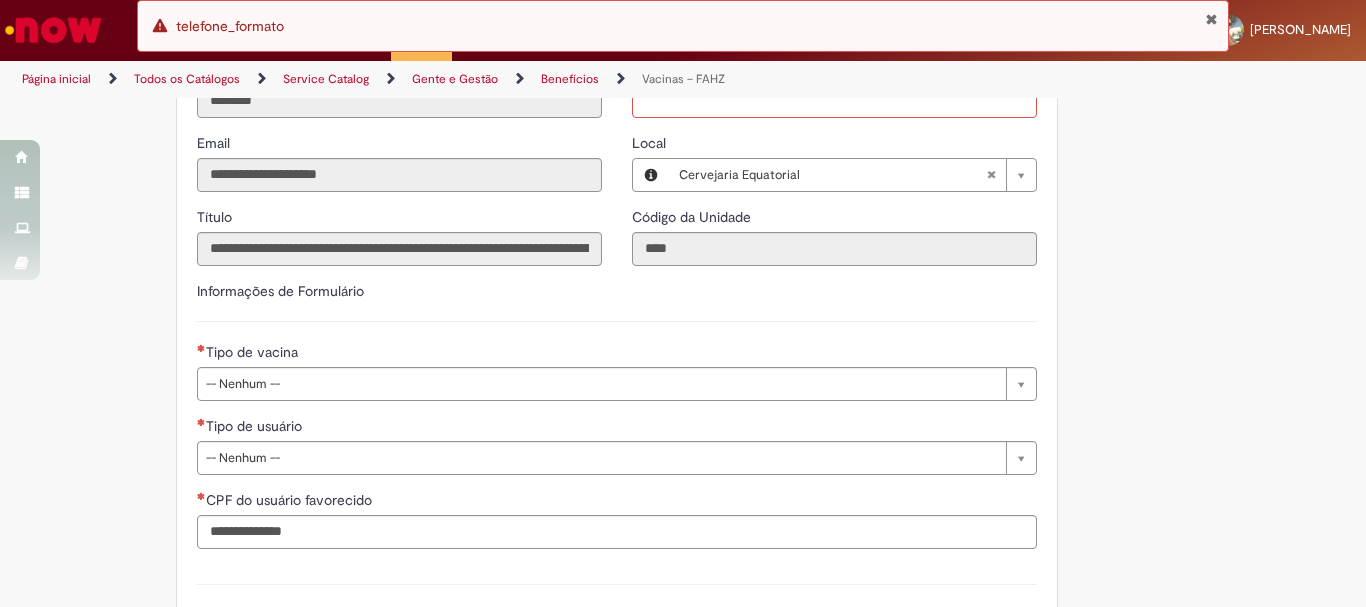 scroll, scrollTop: 573, scrollLeft: 0, axis: vertical 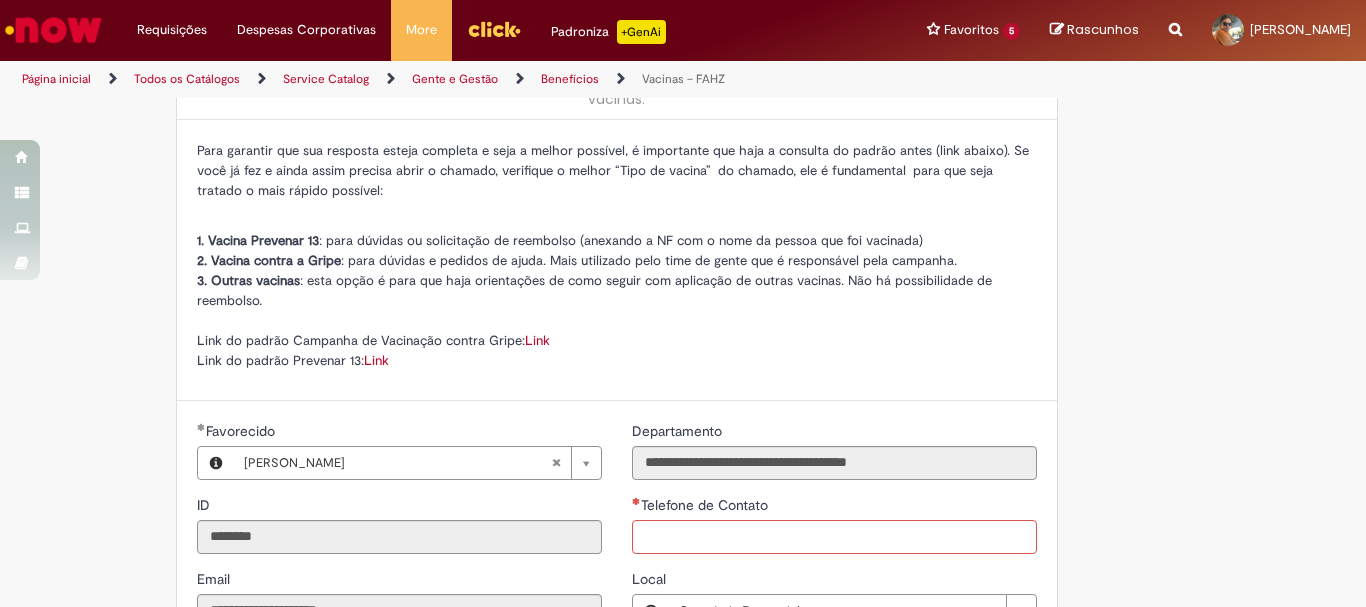click on "Telefone de Contato" at bounding box center (834, 537) 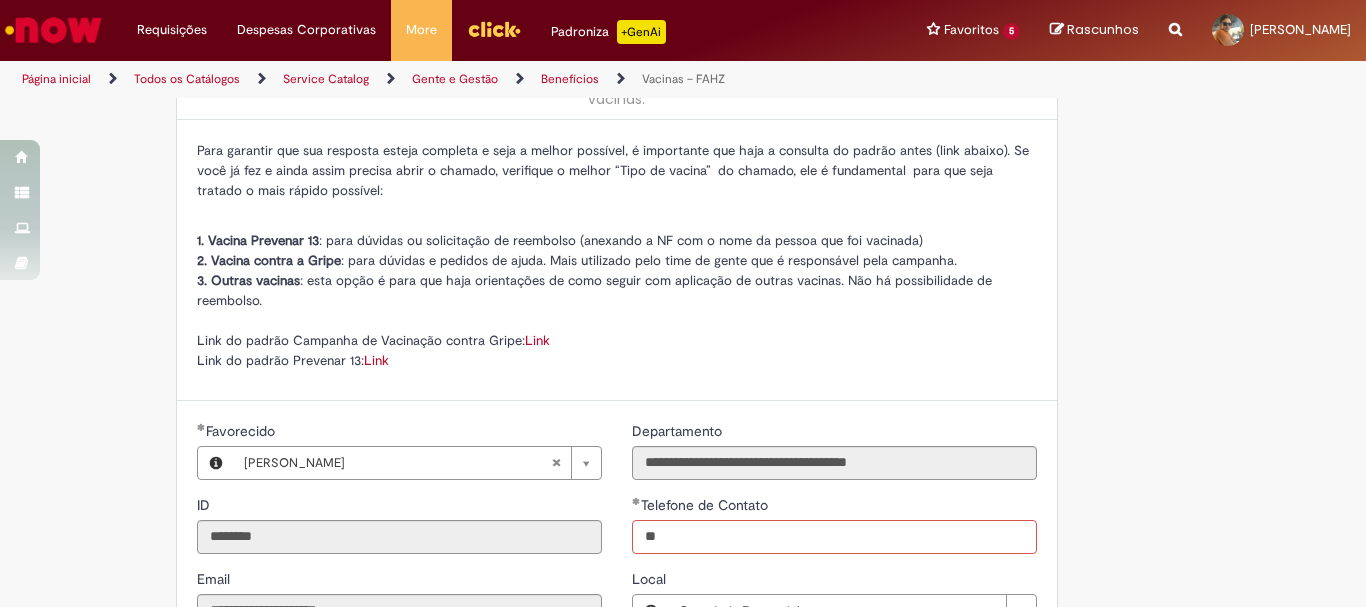 type on "*" 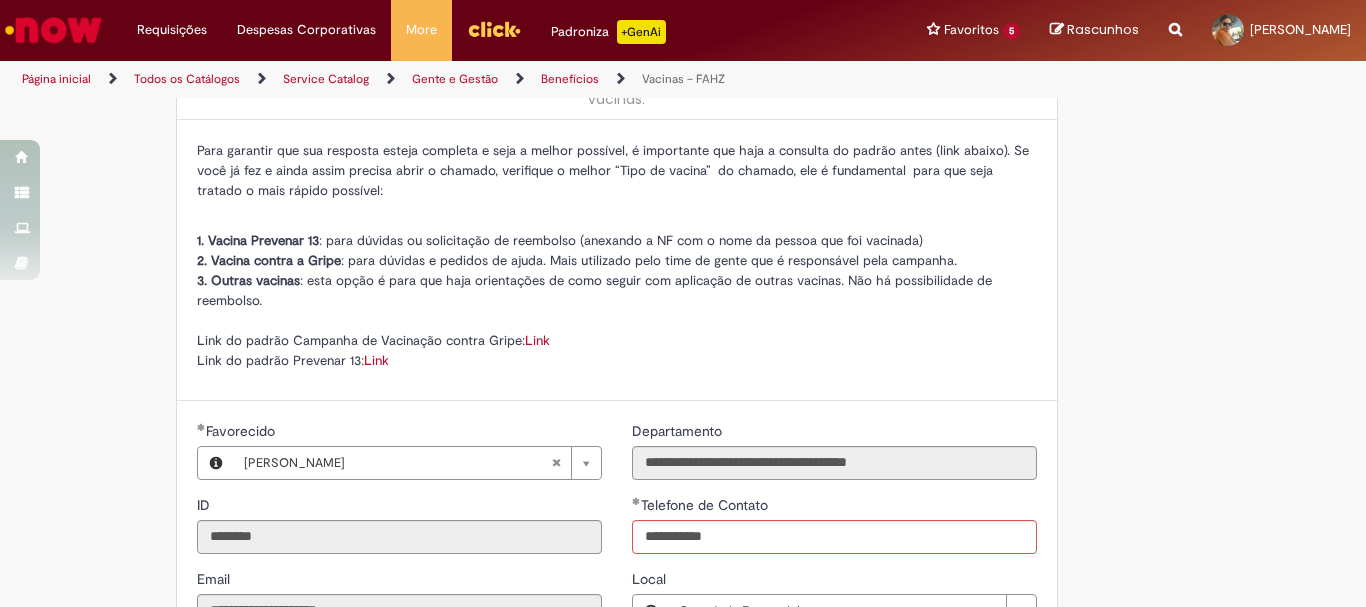type on "**********" 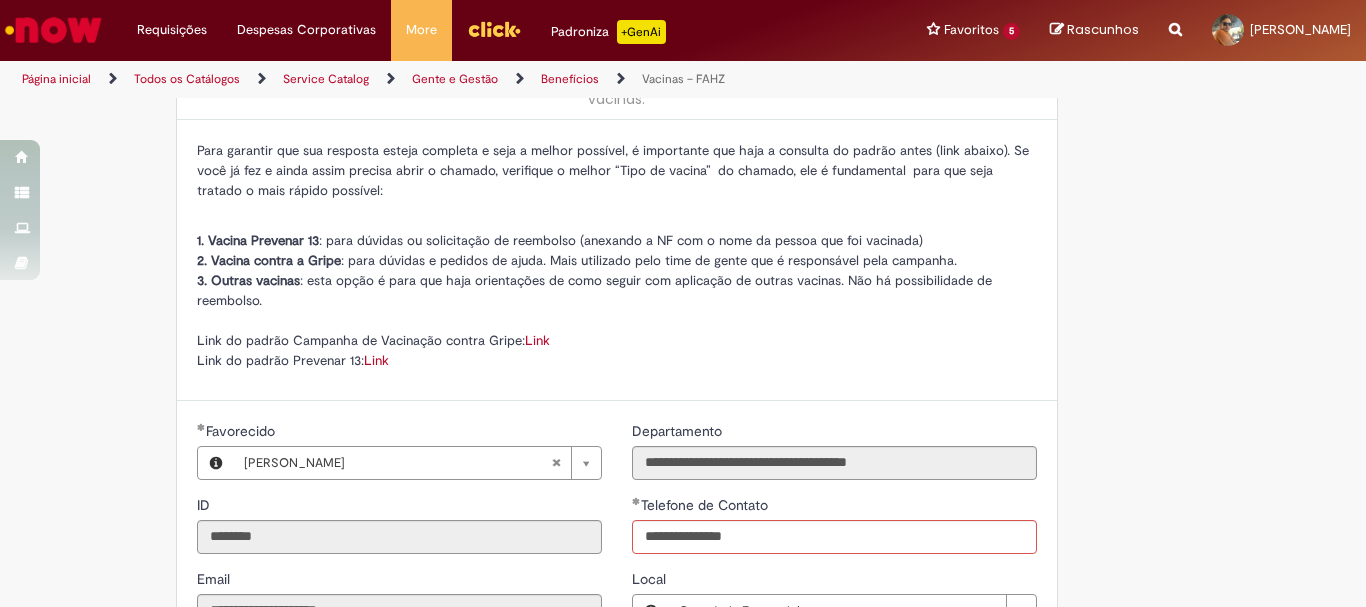 click on "Adicionar a Favoritos
Vacinas – FAHZ
Este chamado é destinado para solicitação de reembolso da Vacina Prevenar 13 e para dúvidas sobre as demais vacinas.
Para garantir que sua resposta esteja completa e seja a melhor possível, é importante que haja a consulta do padrão antes (link abaixo). Se você já fez e ainda assim precisa abrir o chamado, verifique o melhor “Tipo de vacina”  do chamado, ele é fundamental  para que seja tratado o mais rápido possível:
1. Vacina Prevenar 13 : para dúvidas ou solicitação de reembolso (anexando a NF com o nome da pessoa que foi vacinada) 2. Vacina contra a Gripe : para dúvidas e pedidos de ajuda. Mais utilizado pelo time de gente que é responsável pela campanha. 3. Outras vacinas : esta opção é para que haja orientações de como seguir com aplicação de outras vacinas. Não há possibilidade de reembolso.  Link  Link" at bounding box center (683, 656) 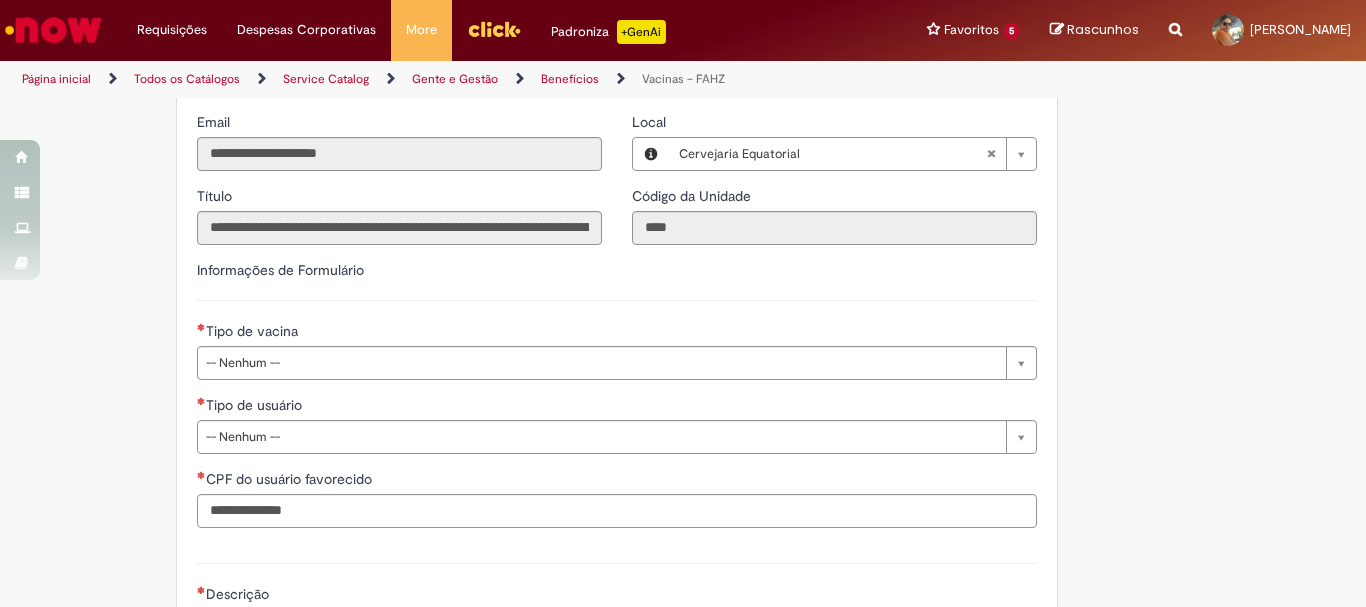 scroll, scrollTop: 588, scrollLeft: 0, axis: vertical 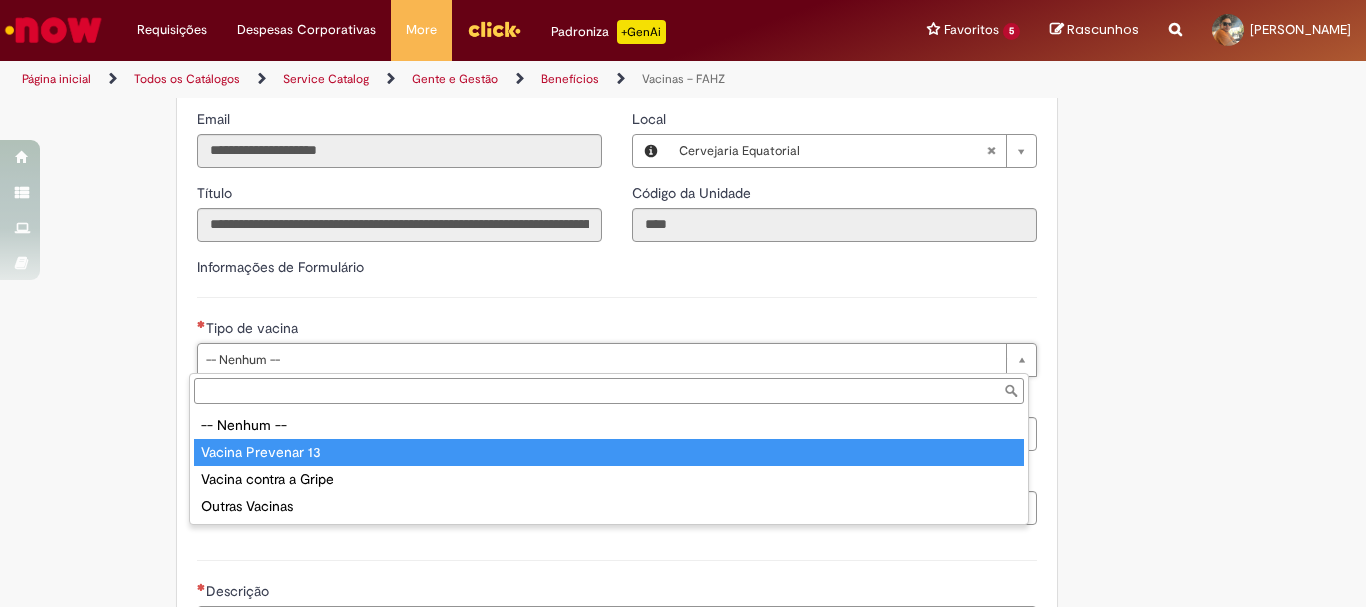 type on "**********" 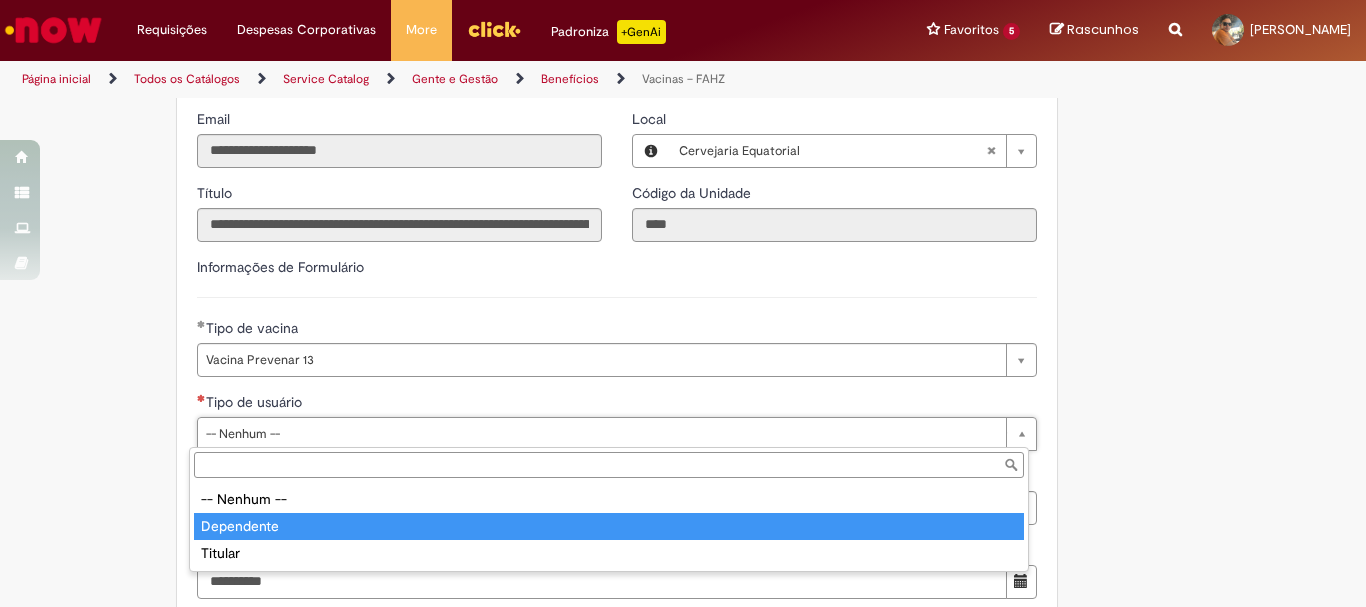 type on "**********" 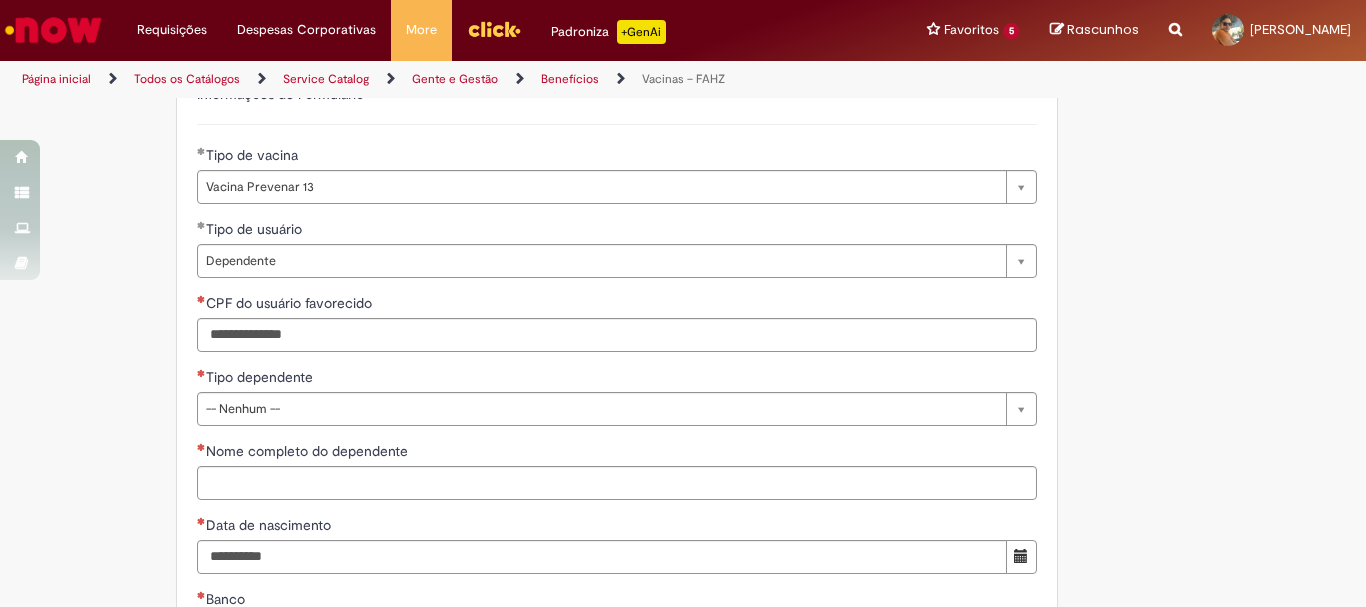 scroll, scrollTop: 795, scrollLeft: 0, axis: vertical 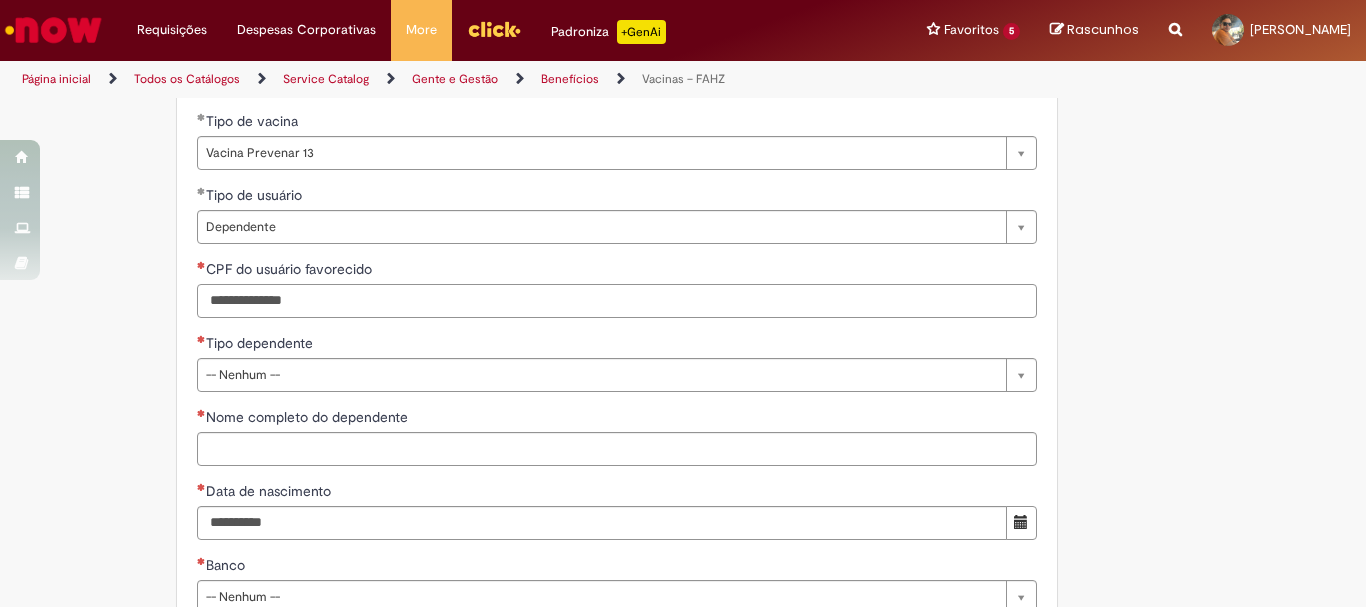 click on "CPF do usuário favorecido" at bounding box center [617, 301] 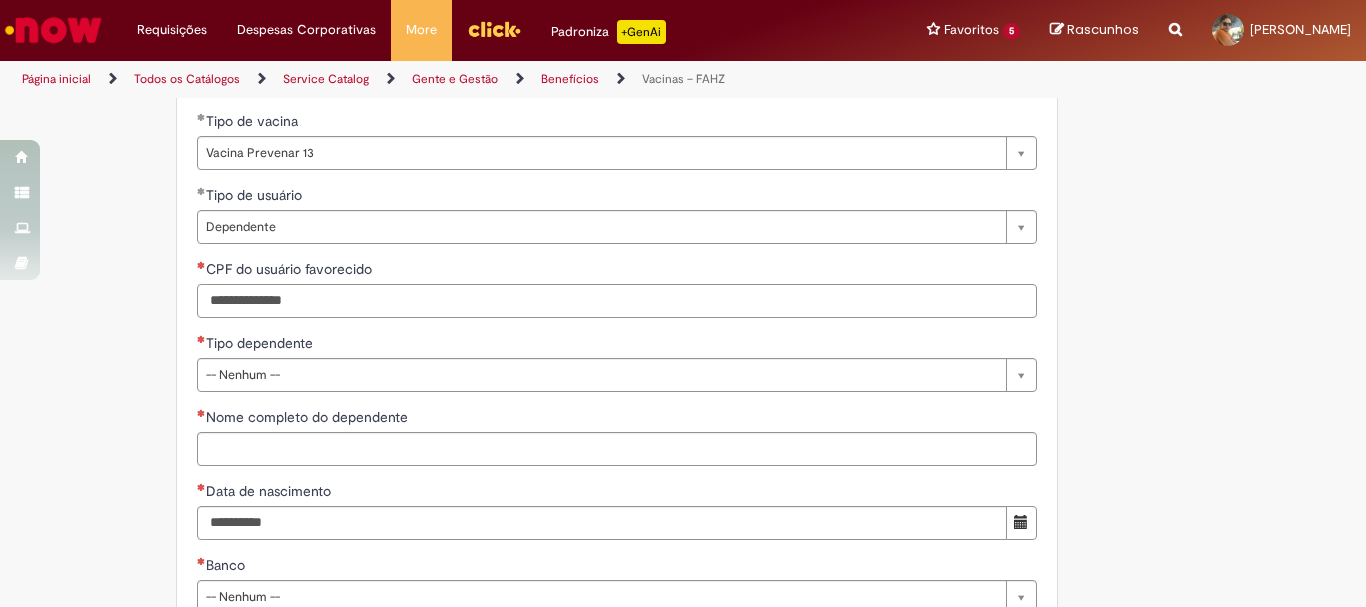 drag, startPoint x: 321, startPoint y: 293, endPoint x: 209, endPoint y: 282, distance: 112.53888 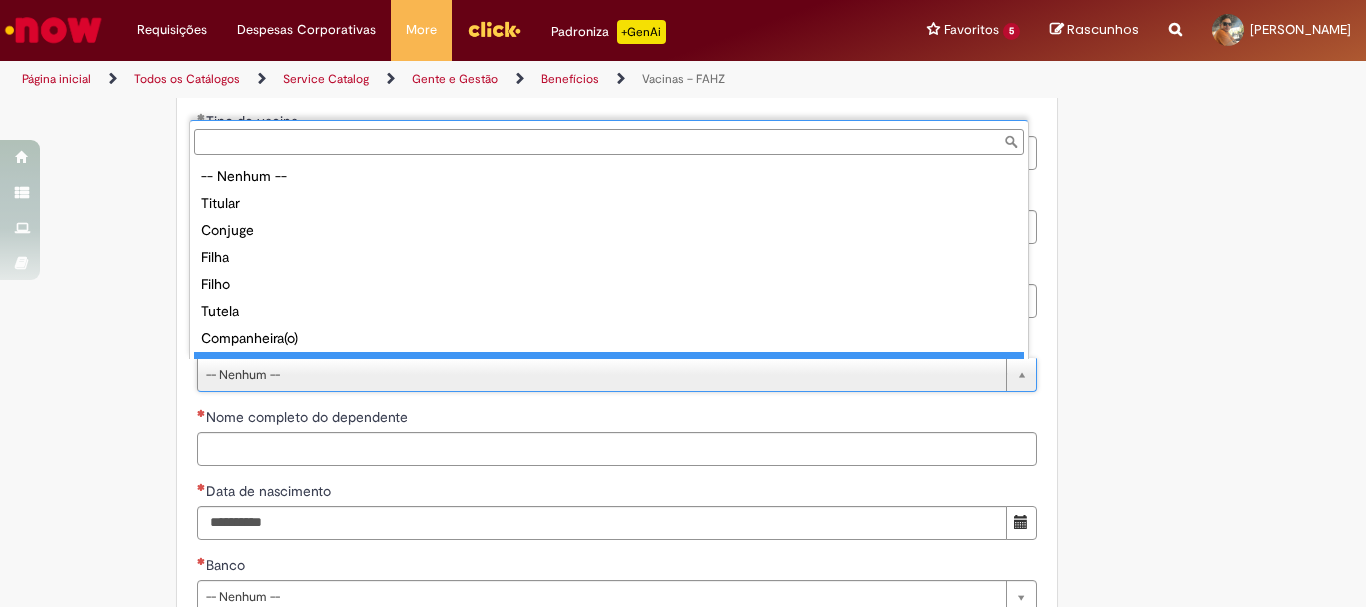 scroll, scrollTop: 16, scrollLeft: 0, axis: vertical 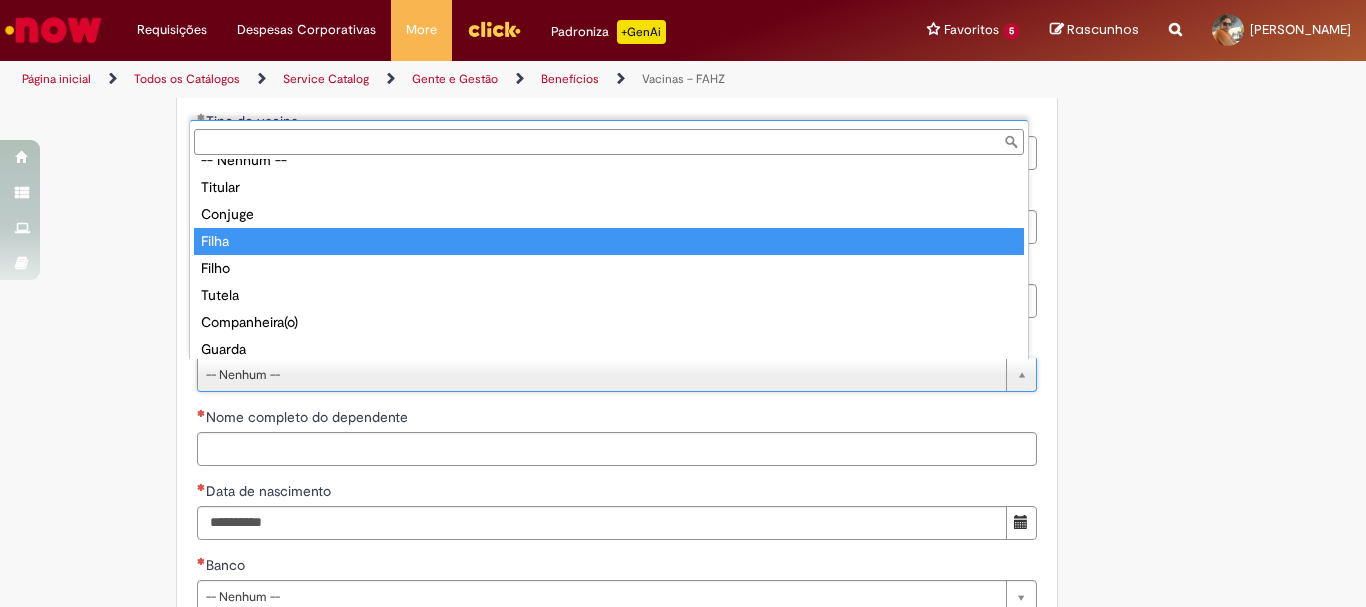 type on "*****" 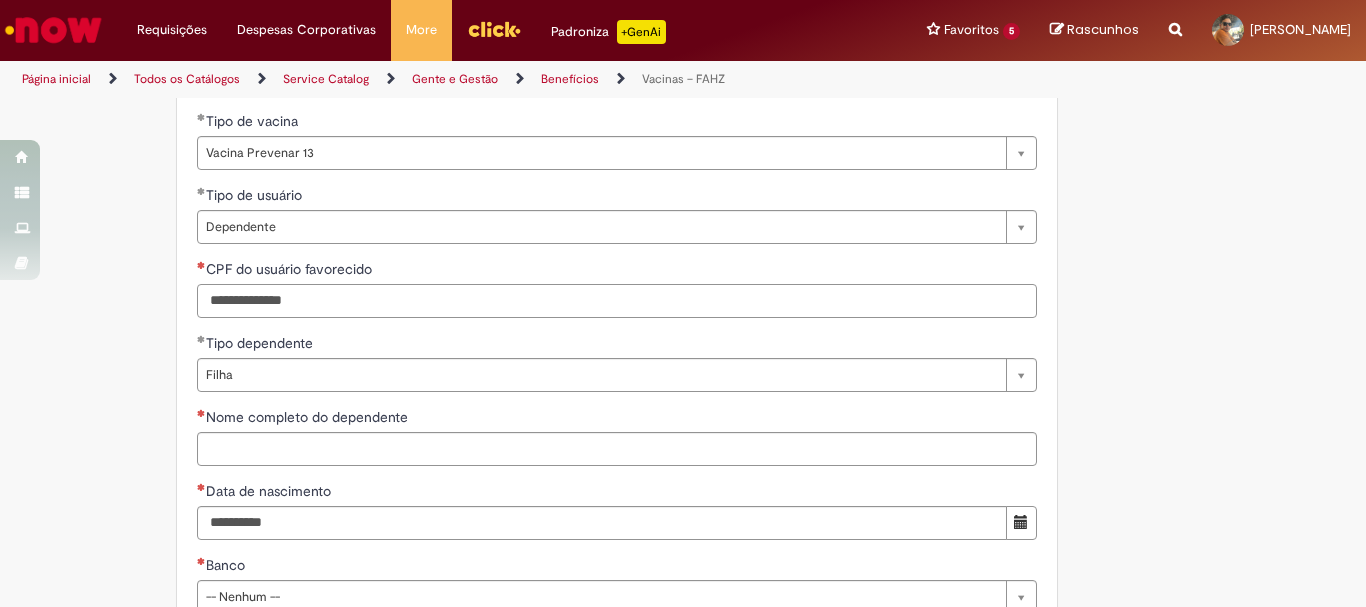 click on "CPF do usuário favorecido" at bounding box center [617, 301] 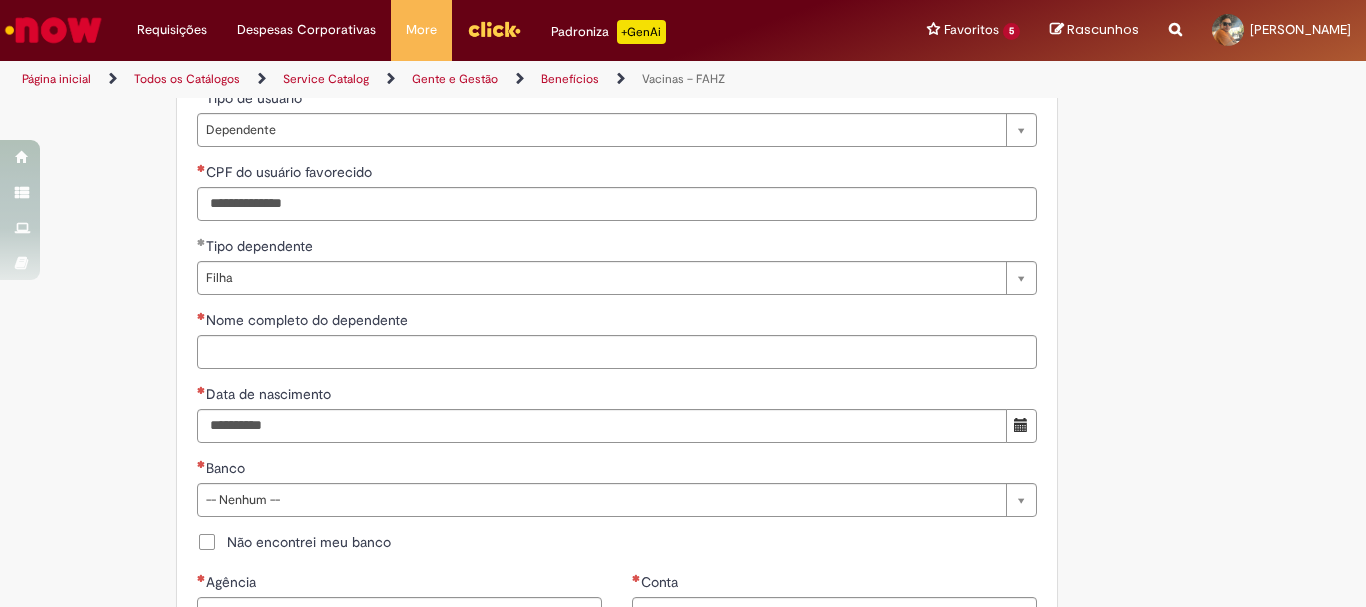 scroll, scrollTop: 896, scrollLeft: 0, axis: vertical 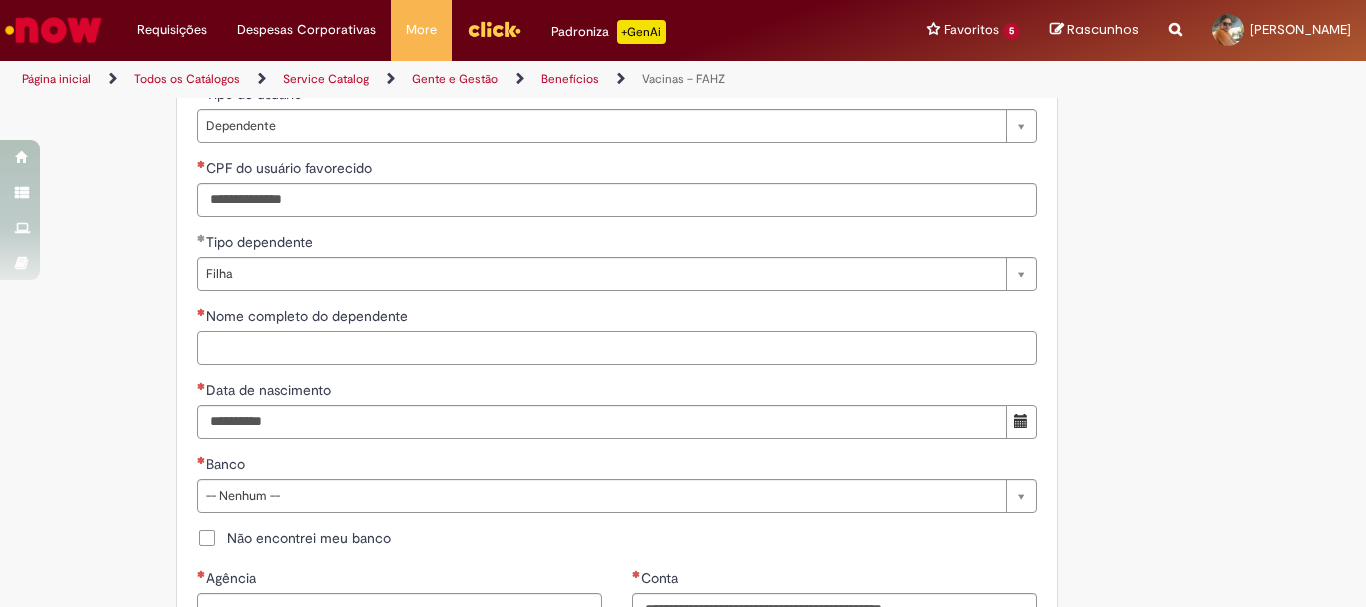 click on "Nome completo do dependente" at bounding box center (617, 348) 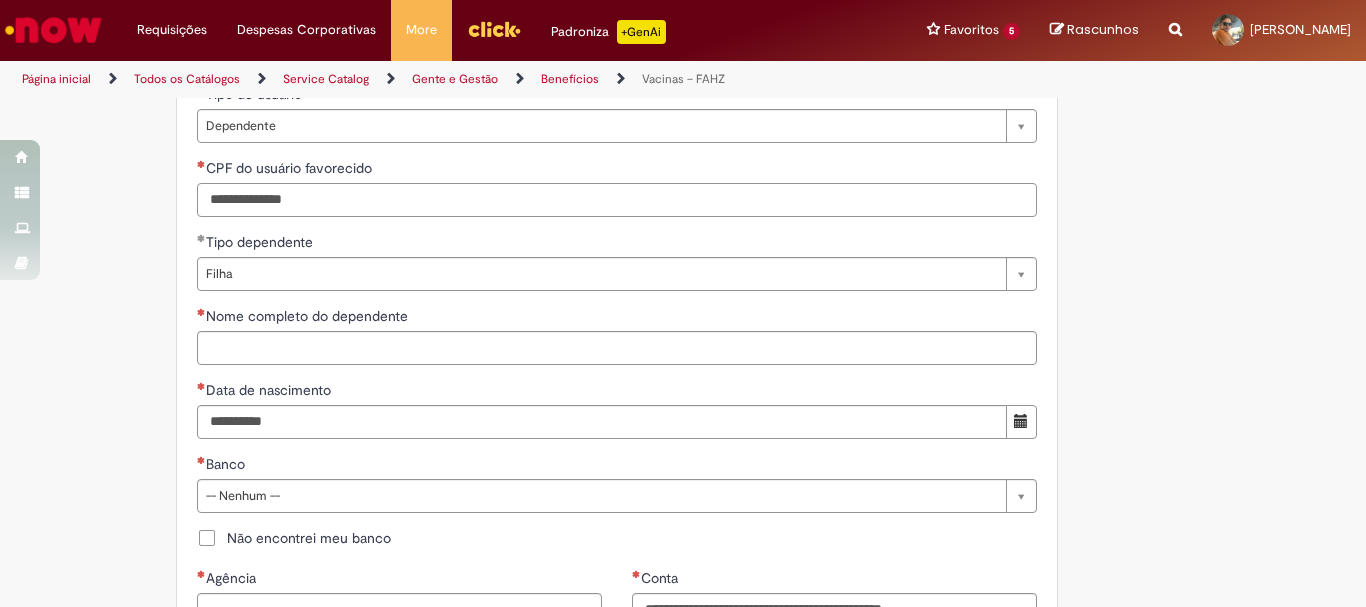 click on "CPF do usuário favorecido" at bounding box center (617, 200) 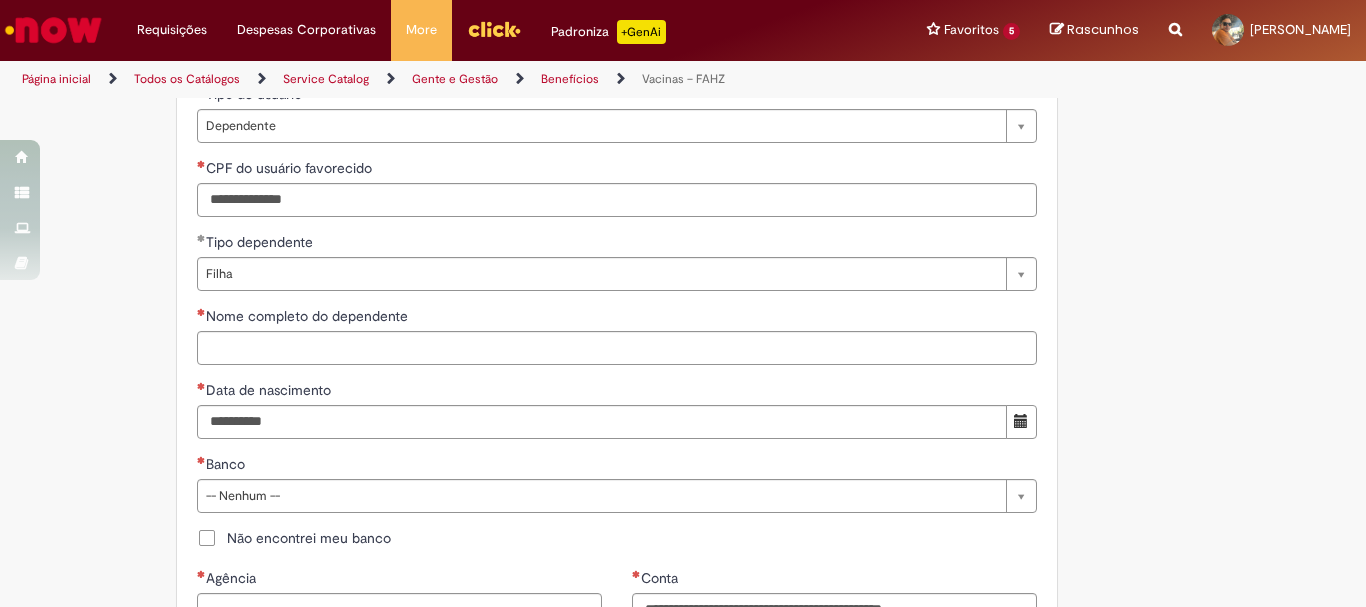 click on "CPF do usuário favorecido" at bounding box center [617, 170] 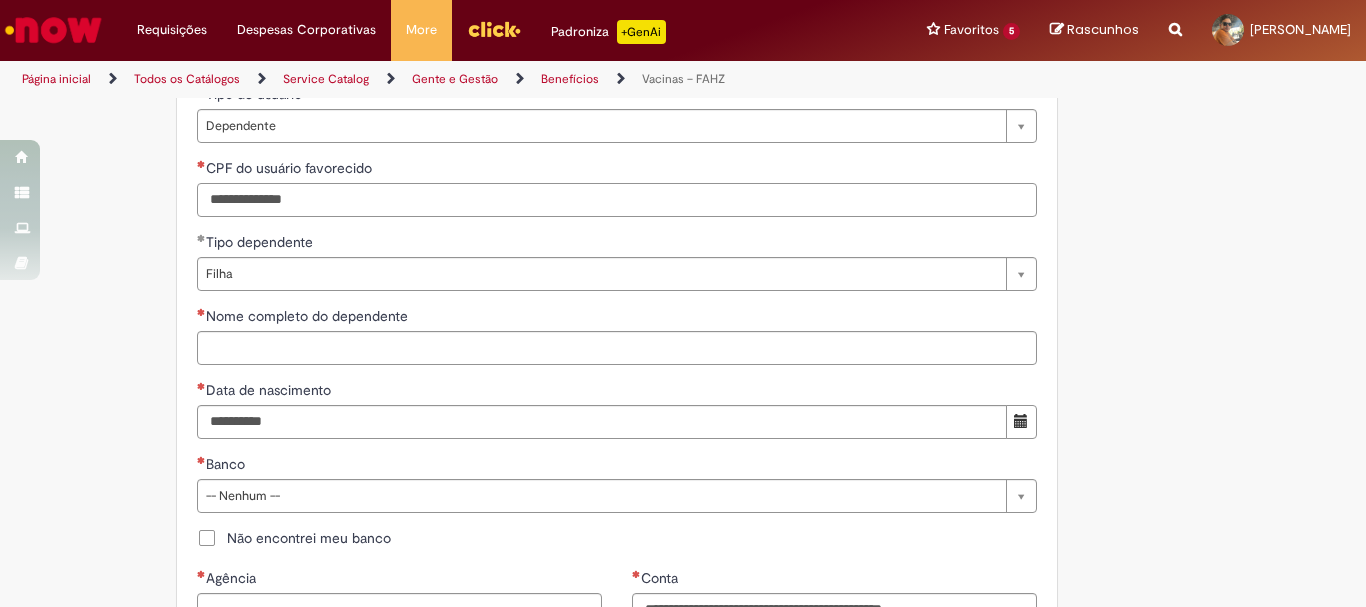 click on "CPF do usuário favorecido" at bounding box center (617, 200) 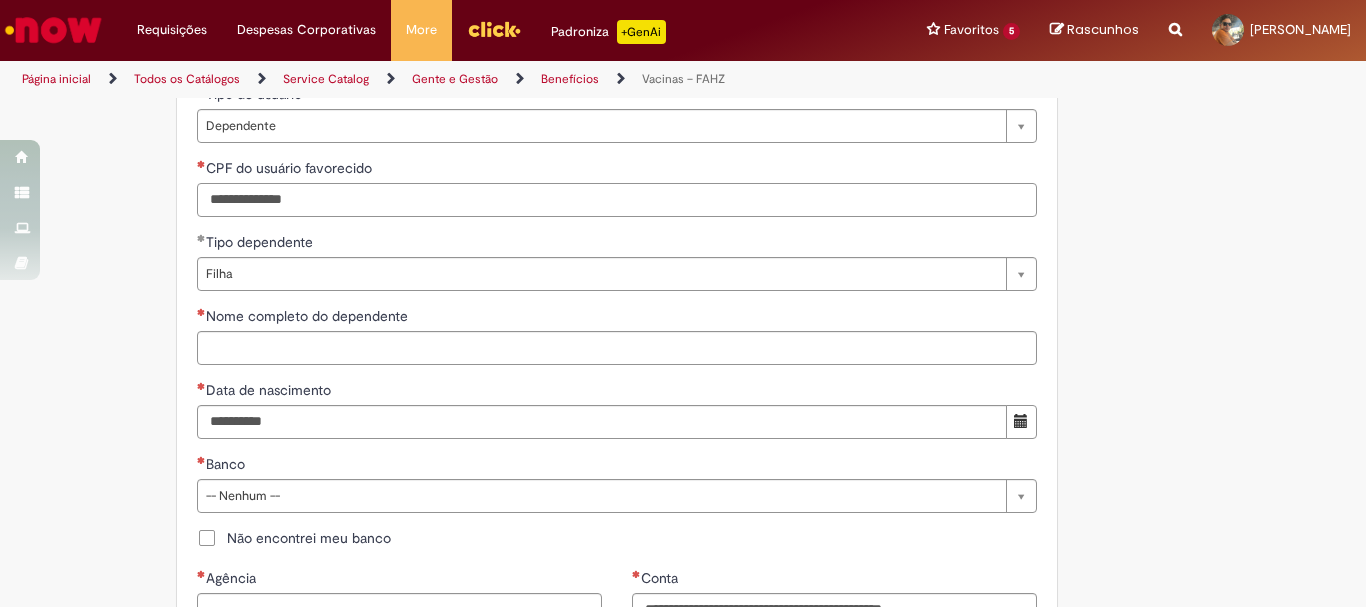 drag, startPoint x: 242, startPoint y: 212, endPoint x: 257, endPoint y: 193, distance: 24.207438 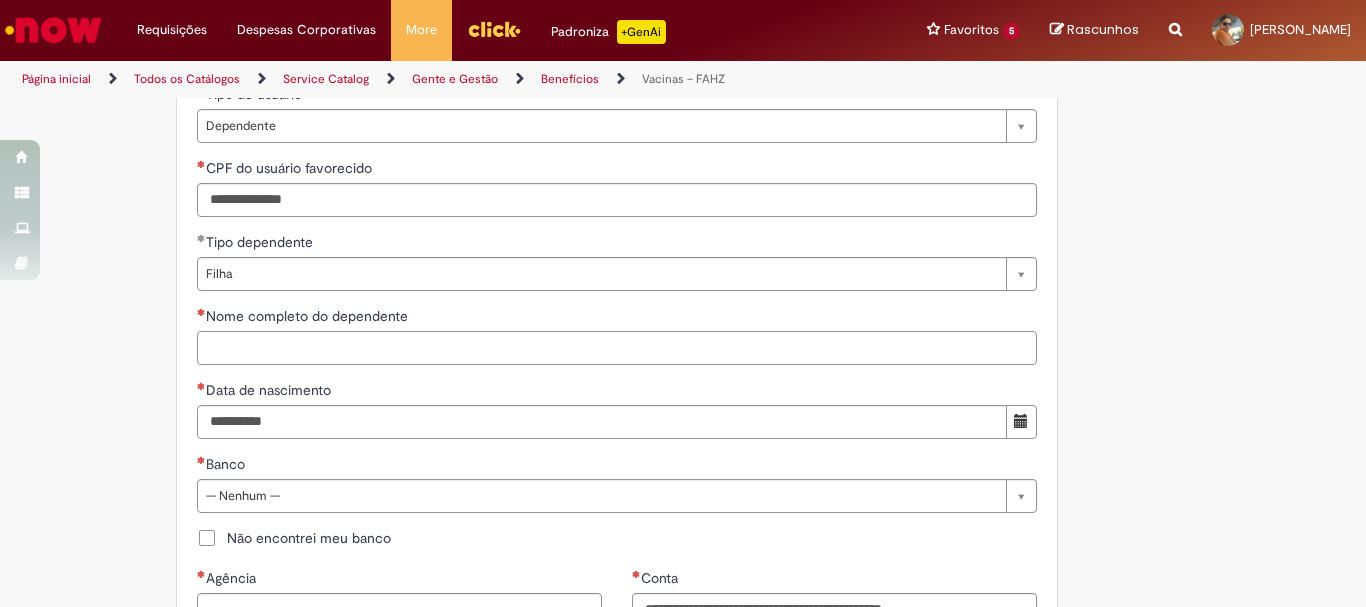 click on "Nome completo do dependente" at bounding box center [617, 348] 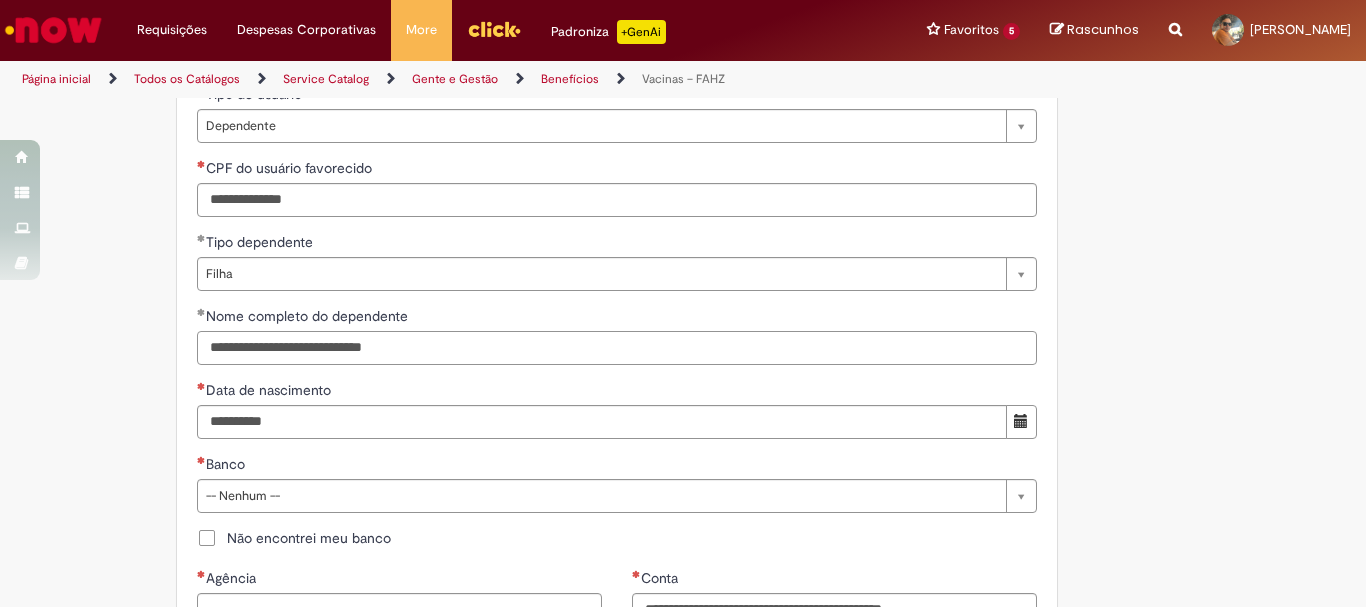 type on "**********" 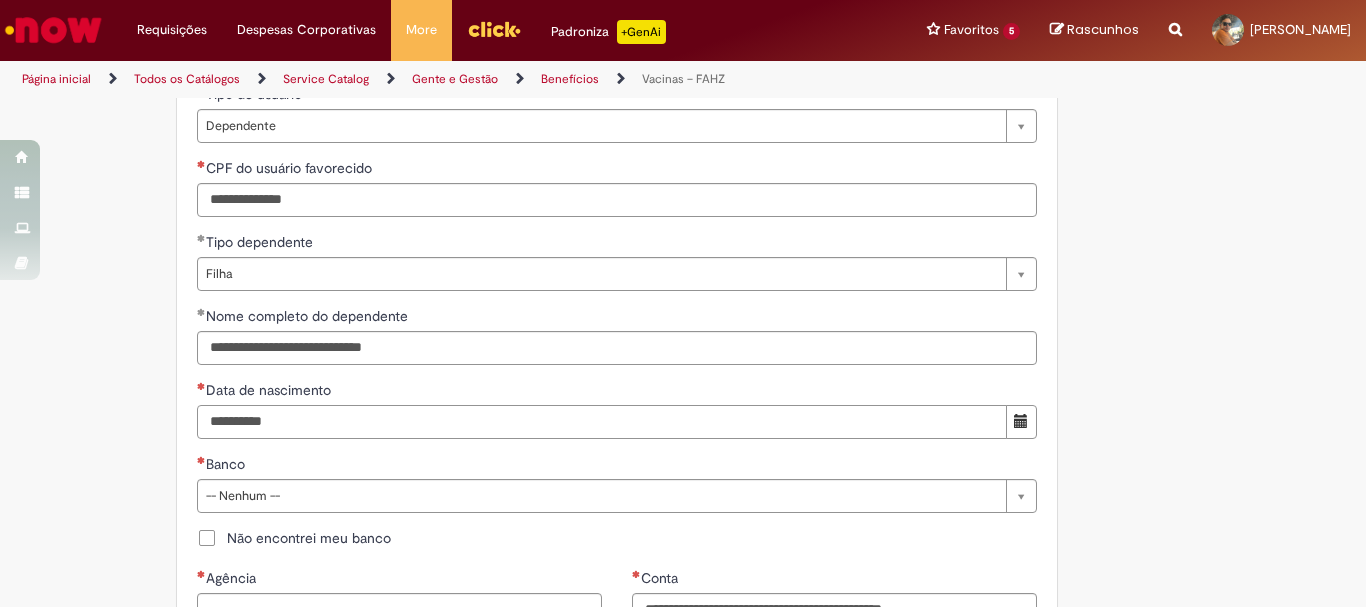 drag, startPoint x: 231, startPoint y: 407, endPoint x: 304, endPoint y: 430, distance: 76.537575 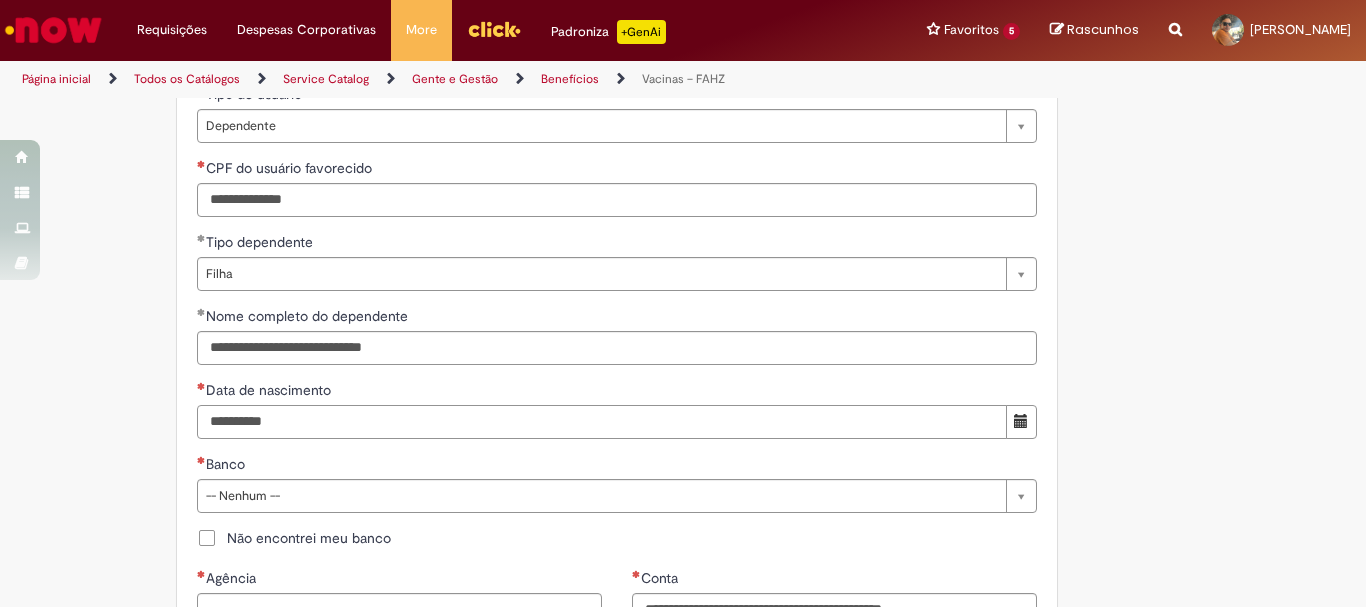 type on "*" 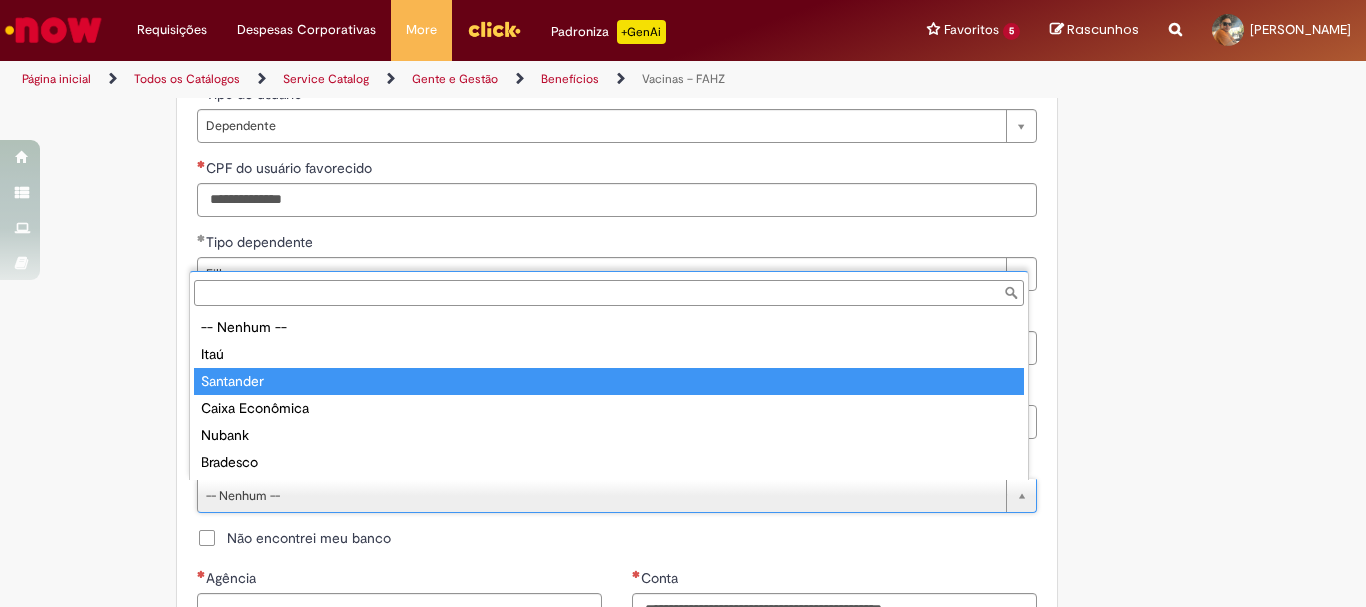 type on "*********" 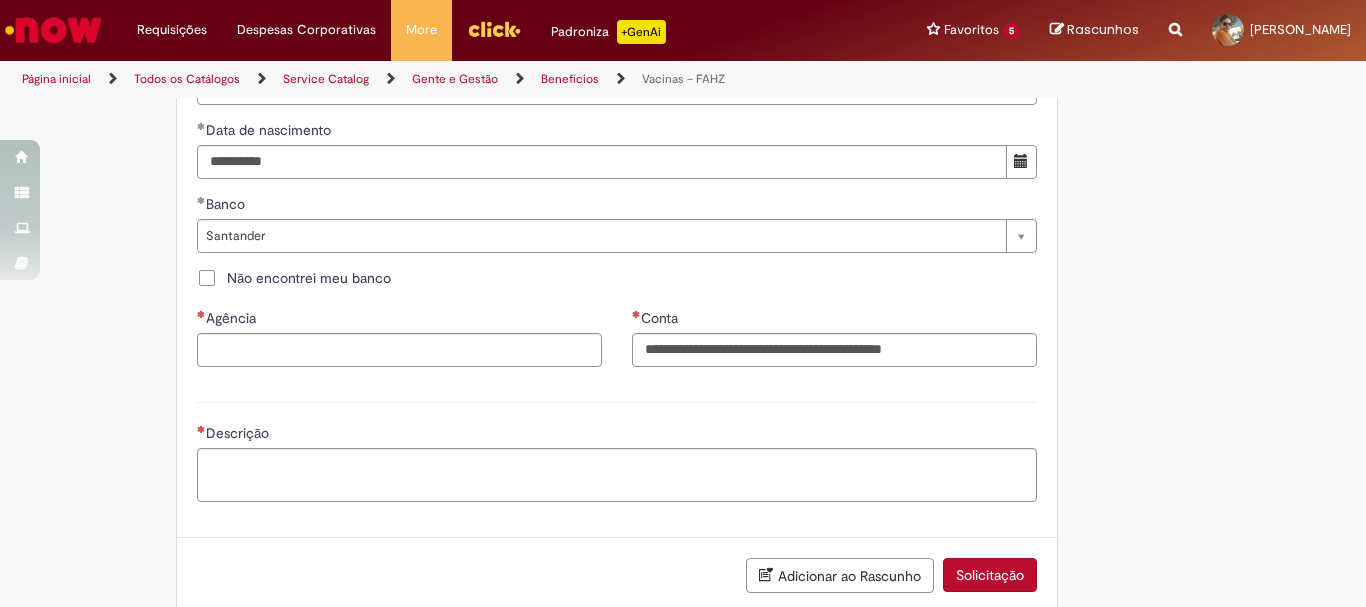scroll, scrollTop: 1242, scrollLeft: 0, axis: vertical 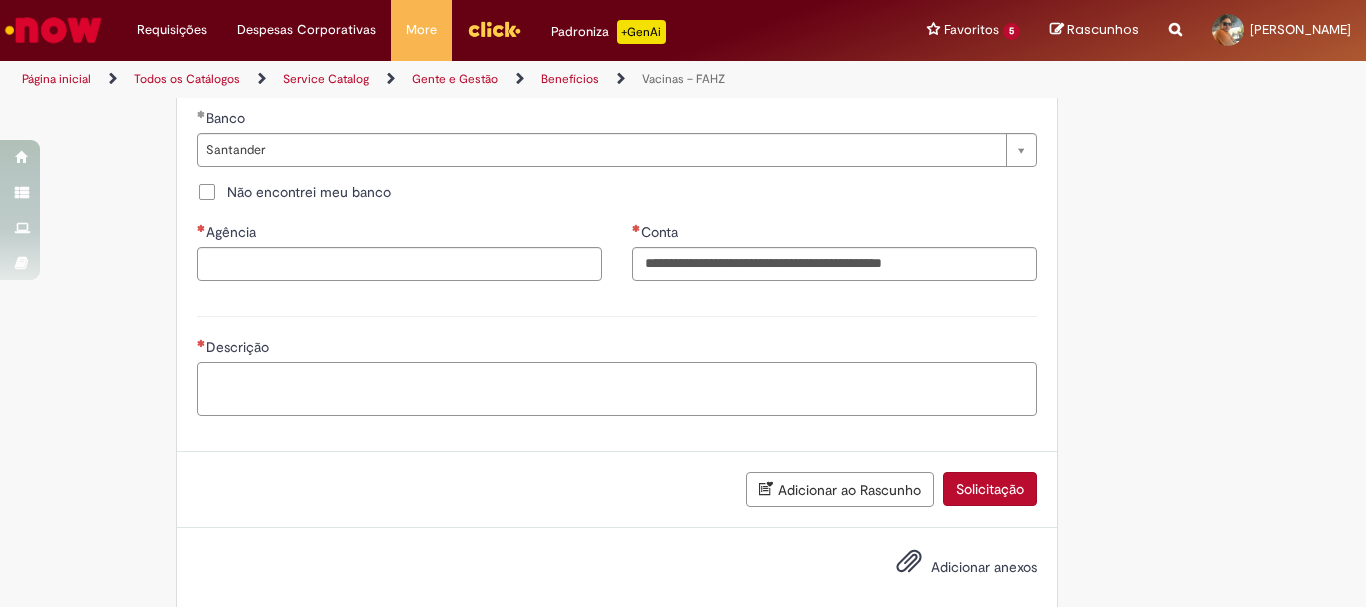 click on "Descrição" at bounding box center (617, 389) 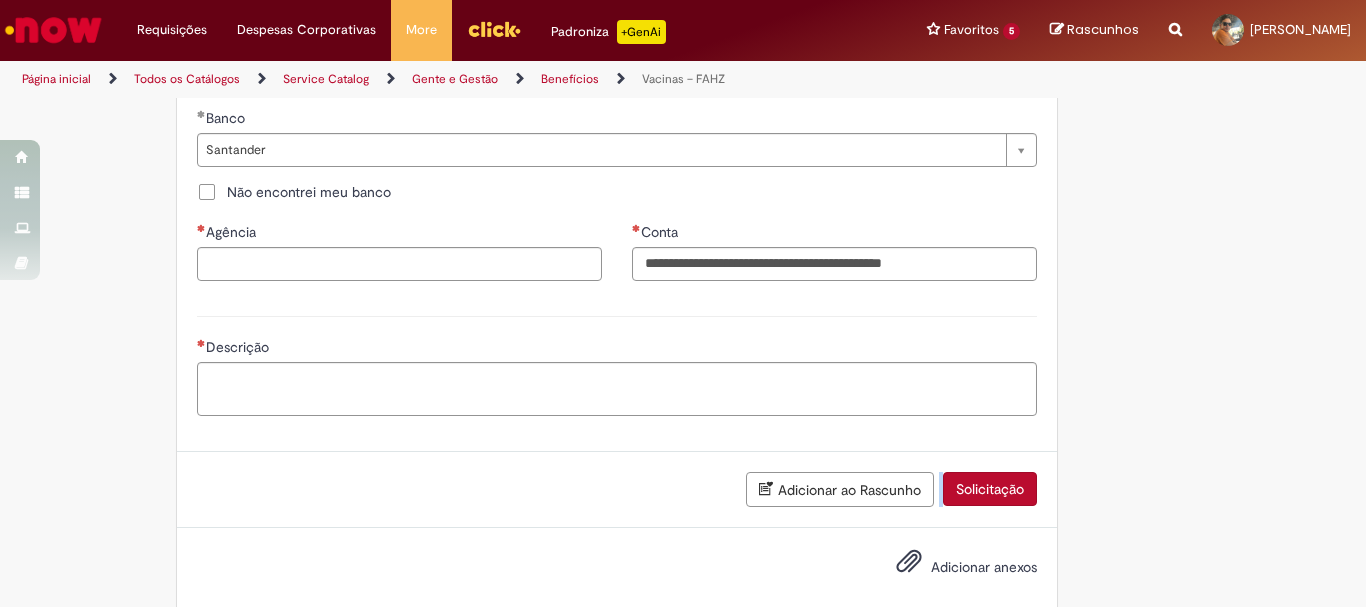 drag, startPoint x: 1348, startPoint y: 466, endPoint x: 1356, endPoint y: 421, distance: 45.705578 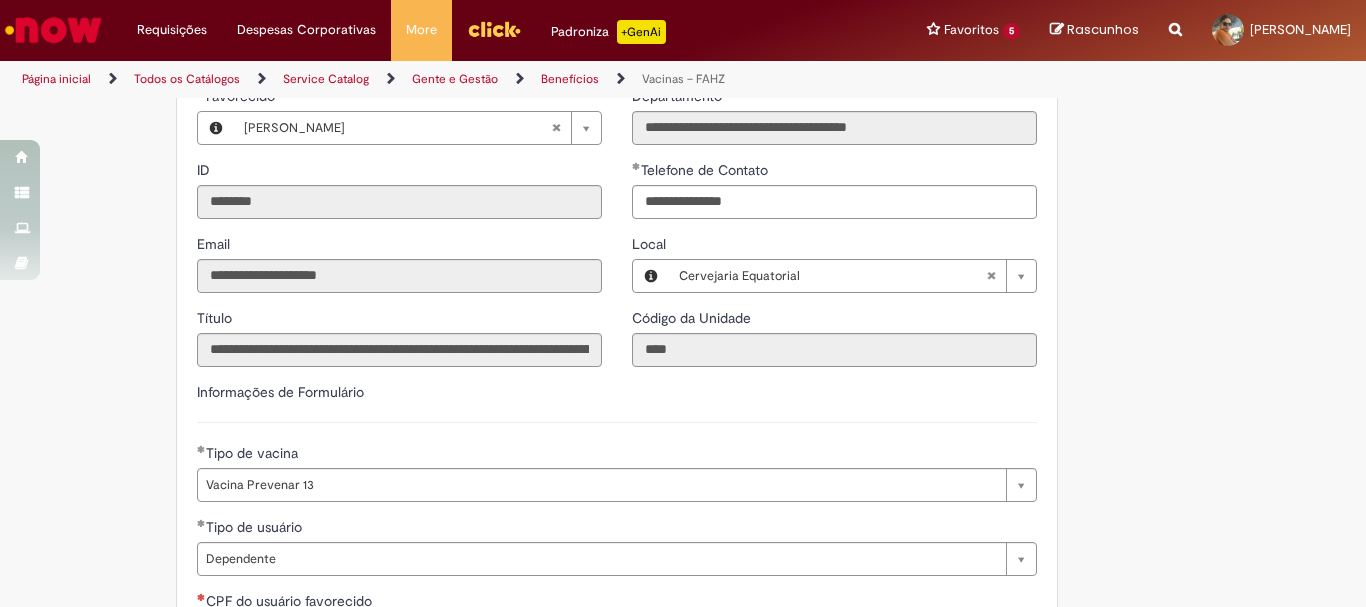 scroll, scrollTop: 441, scrollLeft: 0, axis: vertical 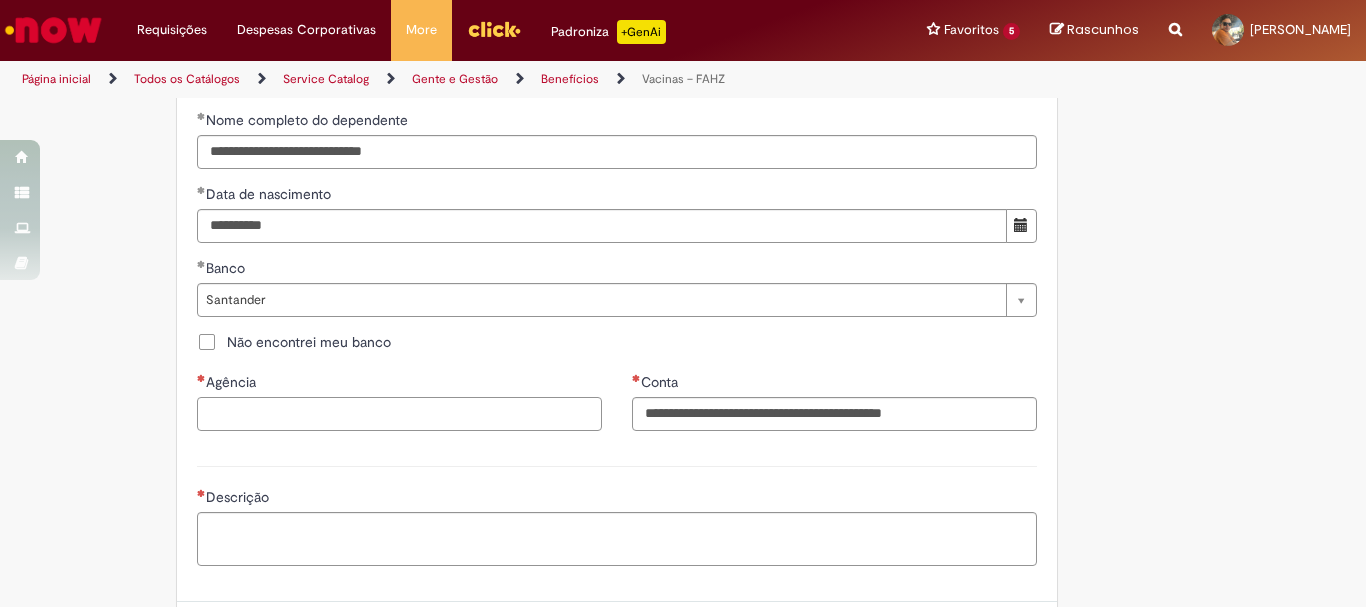 click on "Agência" at bounding box center [399, 414] 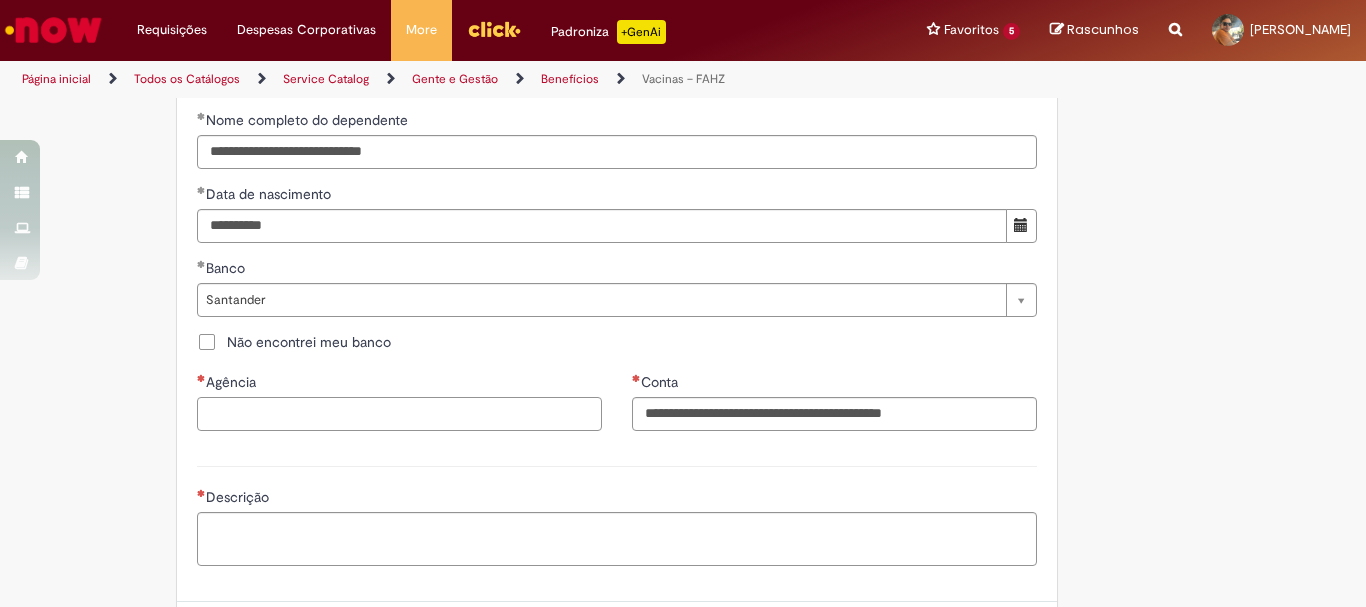 click on "Agência" at bounding box center (399, 414) 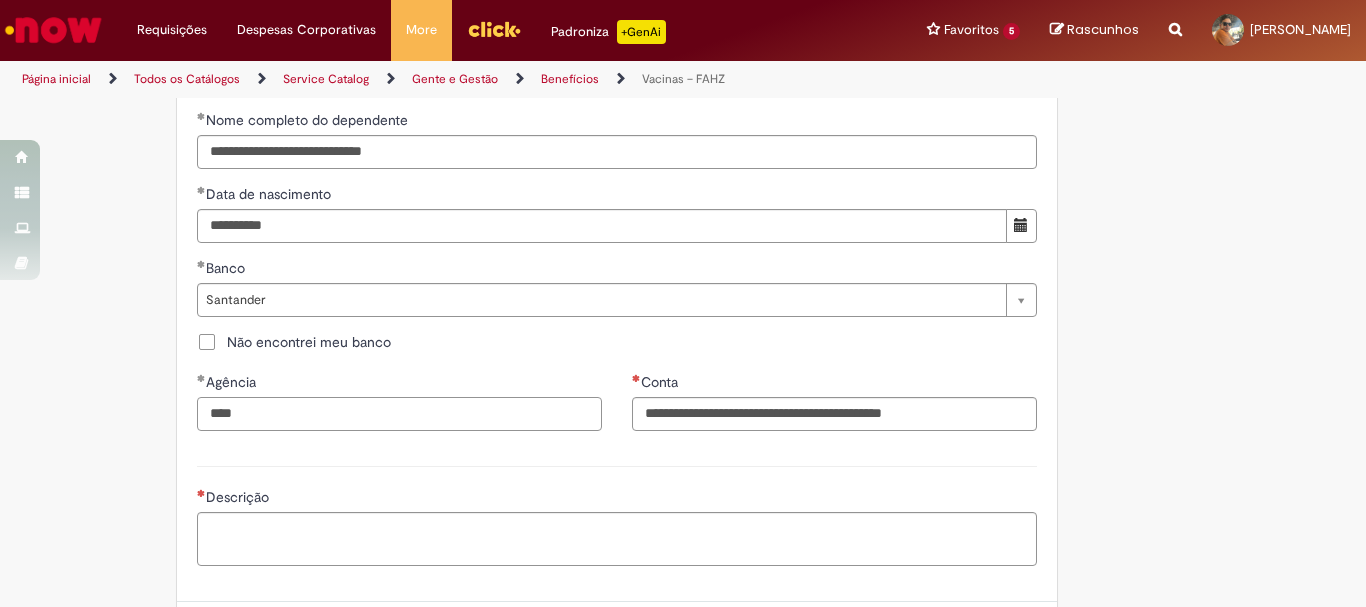type on "****" 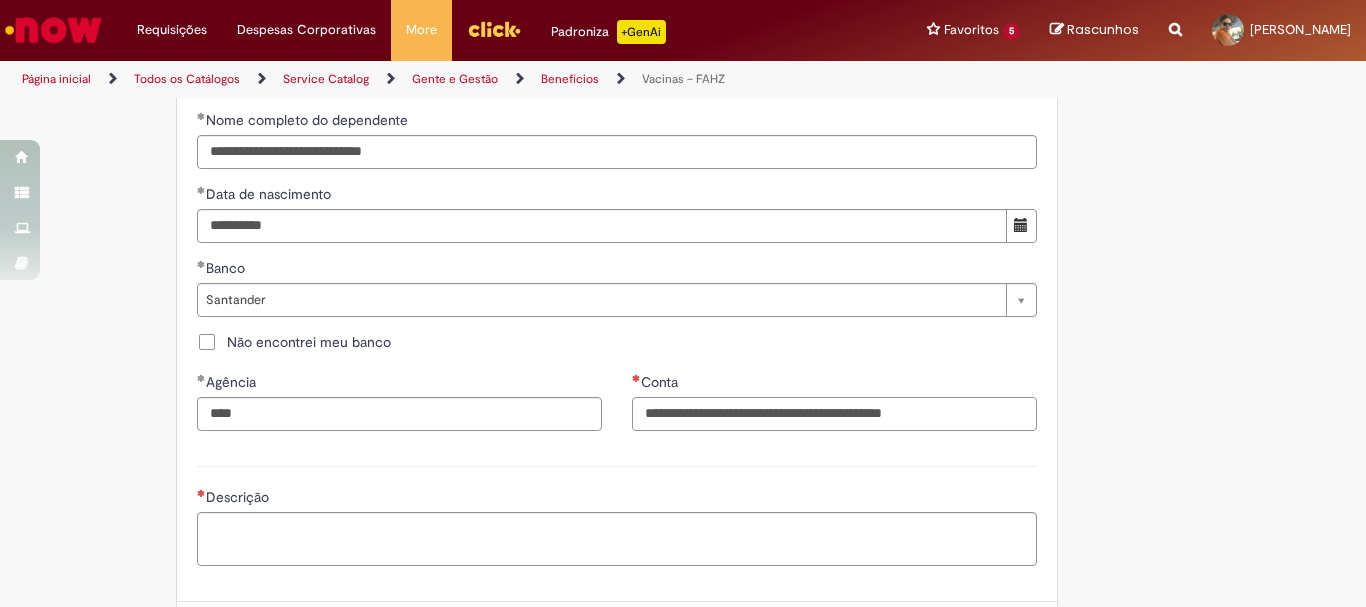 click on "Conta" at bounding box center [834, 414] 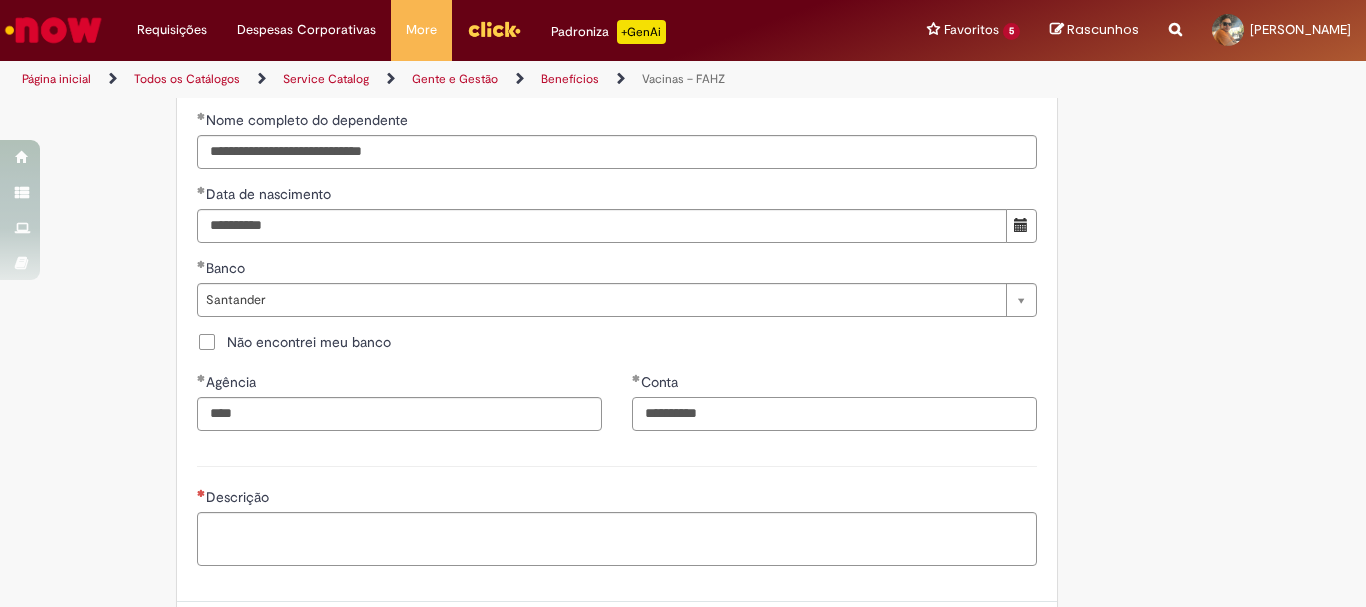 type on "**********" 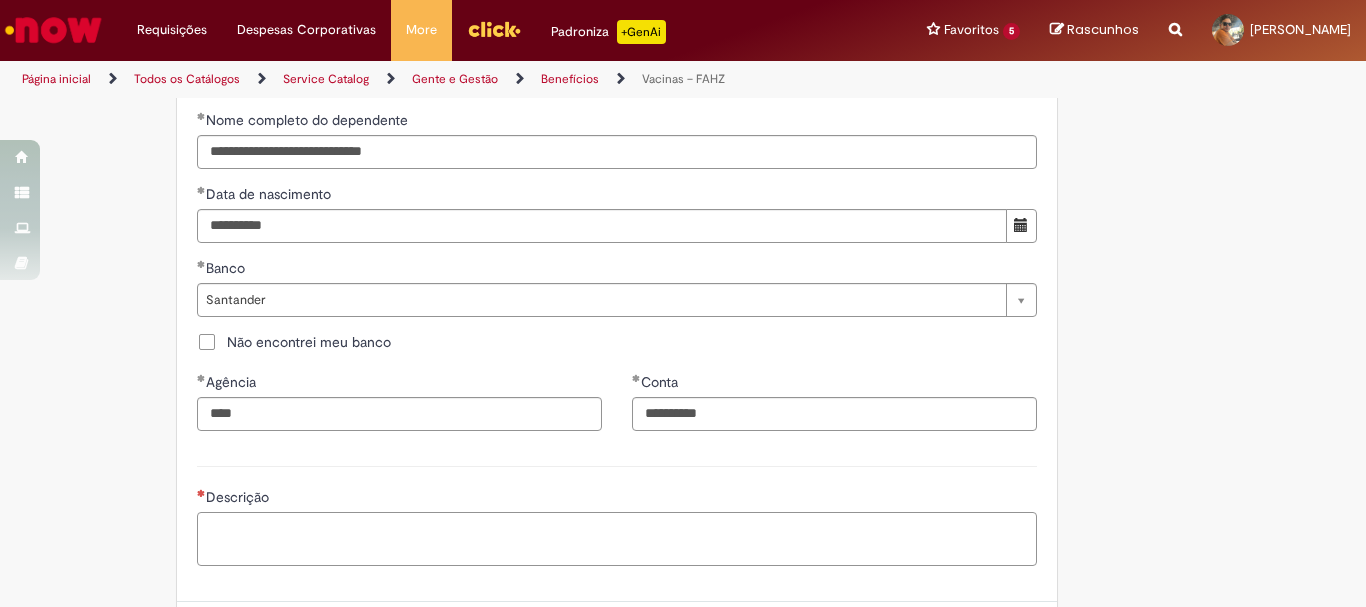 drag, startPoint x: 879, startPoint y: 515, endPoint x: 899, endPoint y: 526, distance: 22.825424 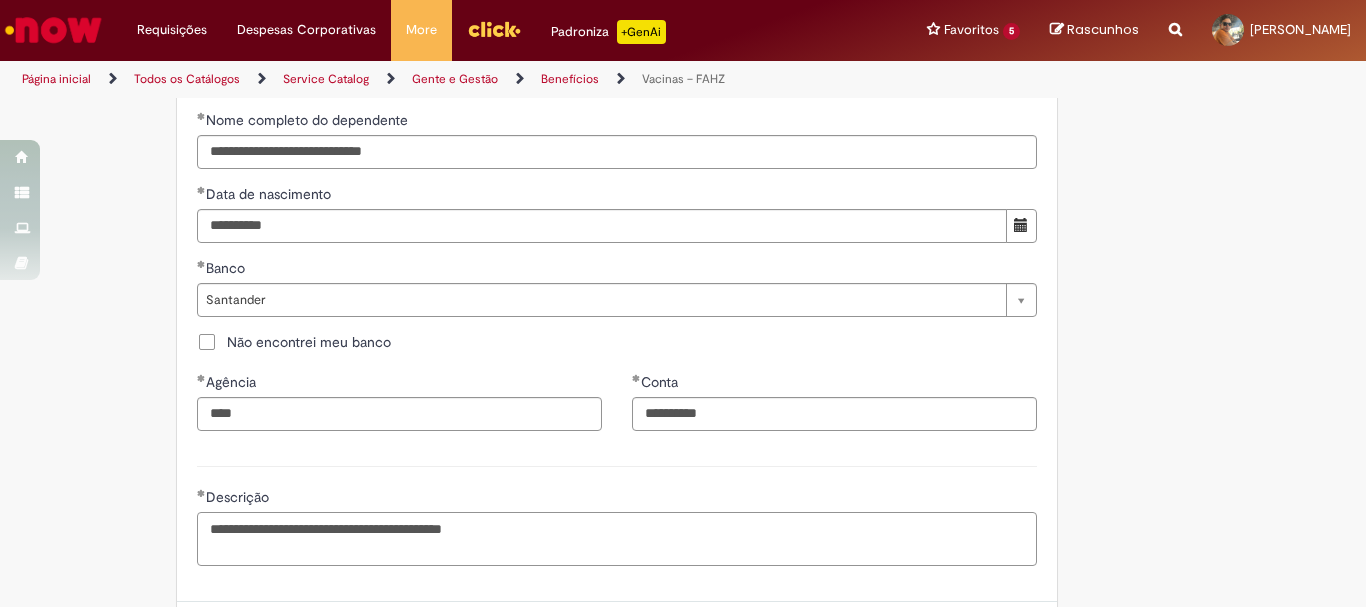 type on "**********" 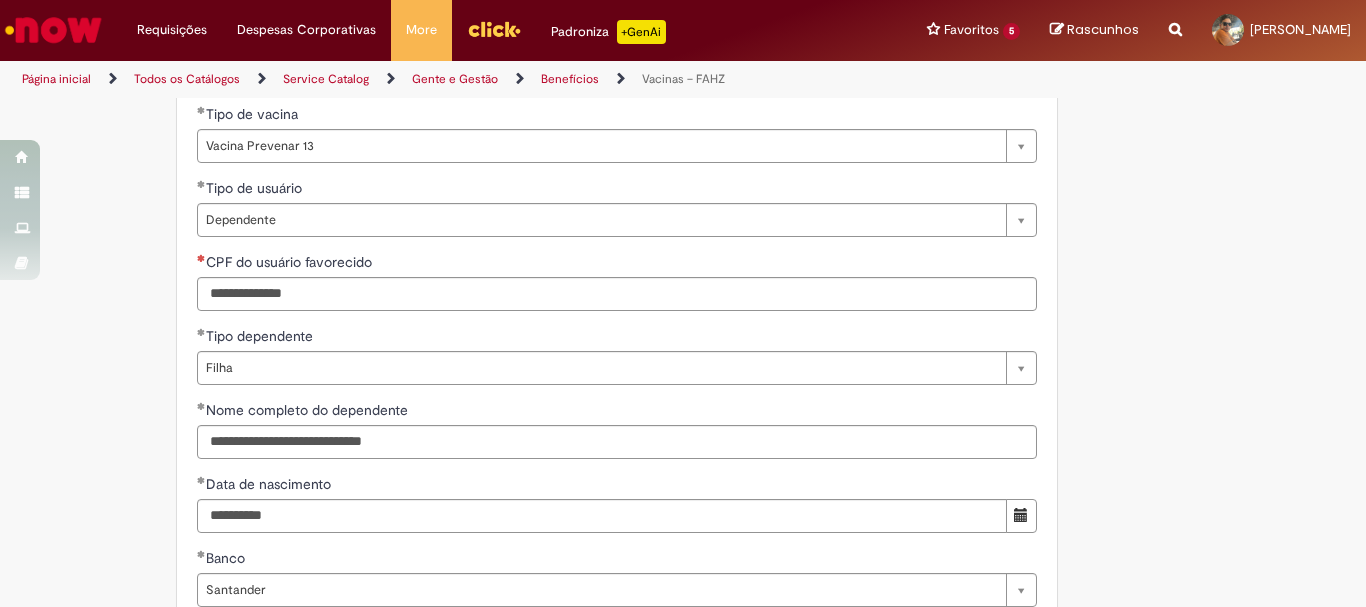 scroll, scrollTop: 795, scrollLeft: 0, axis: vertical 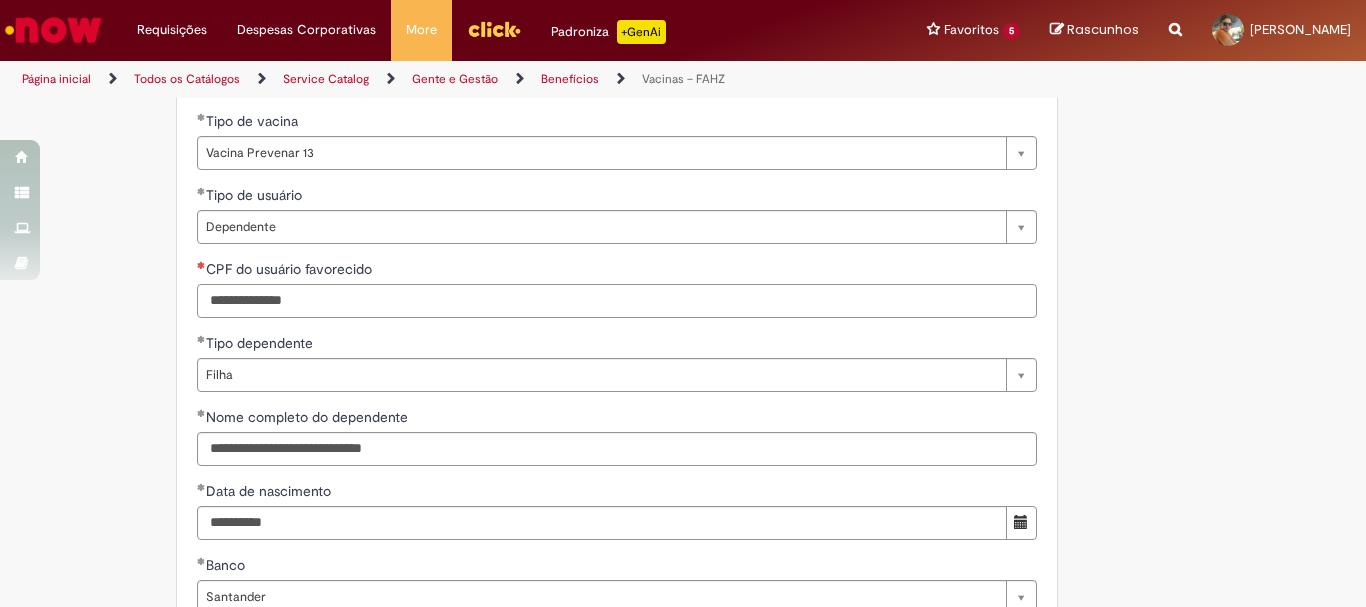 click on "CPF do usuário favorecido" at bounding box center [617, 301] 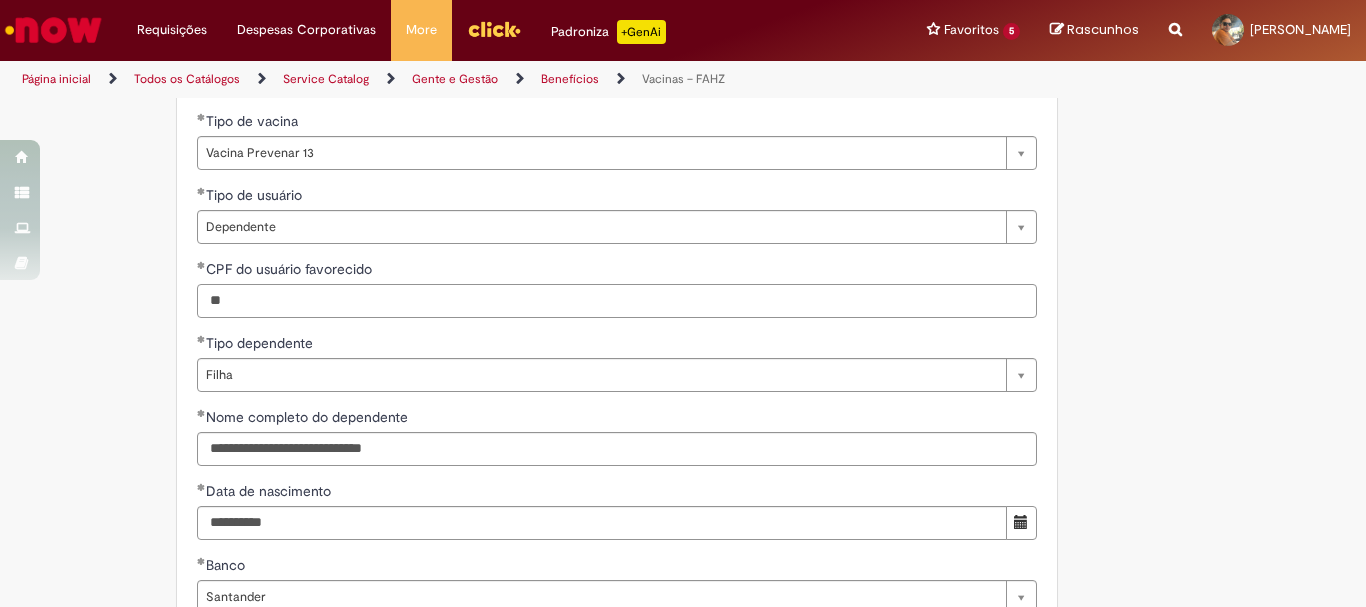 type on "*" 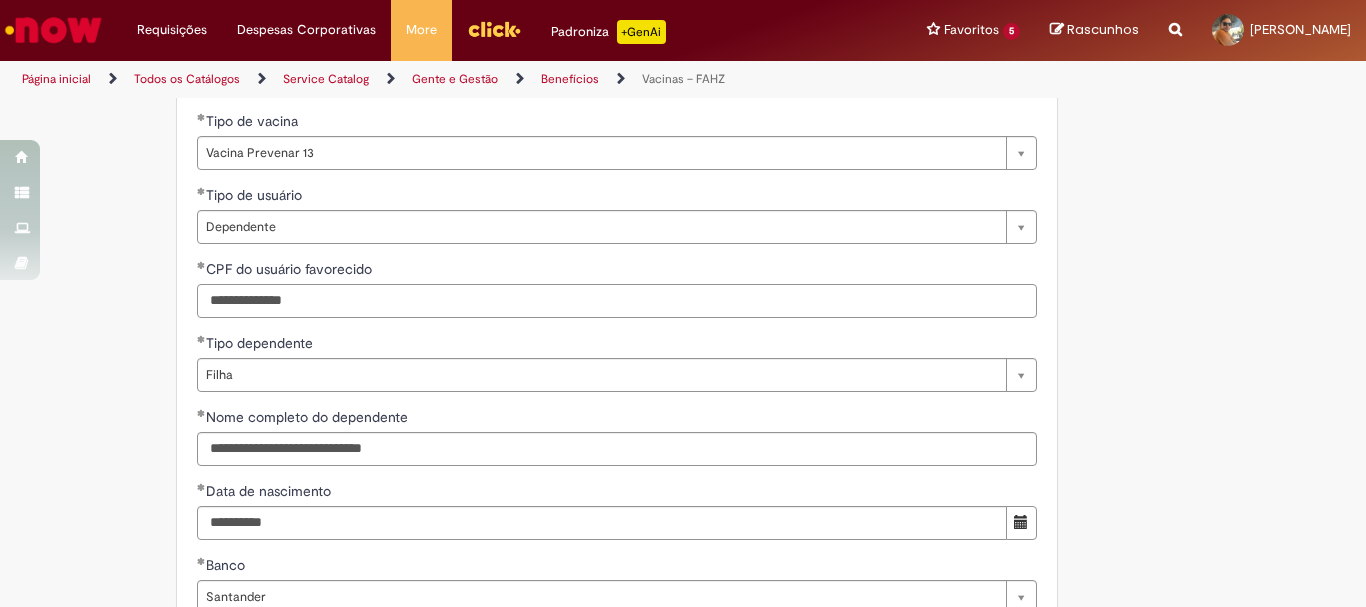 type on "**********" 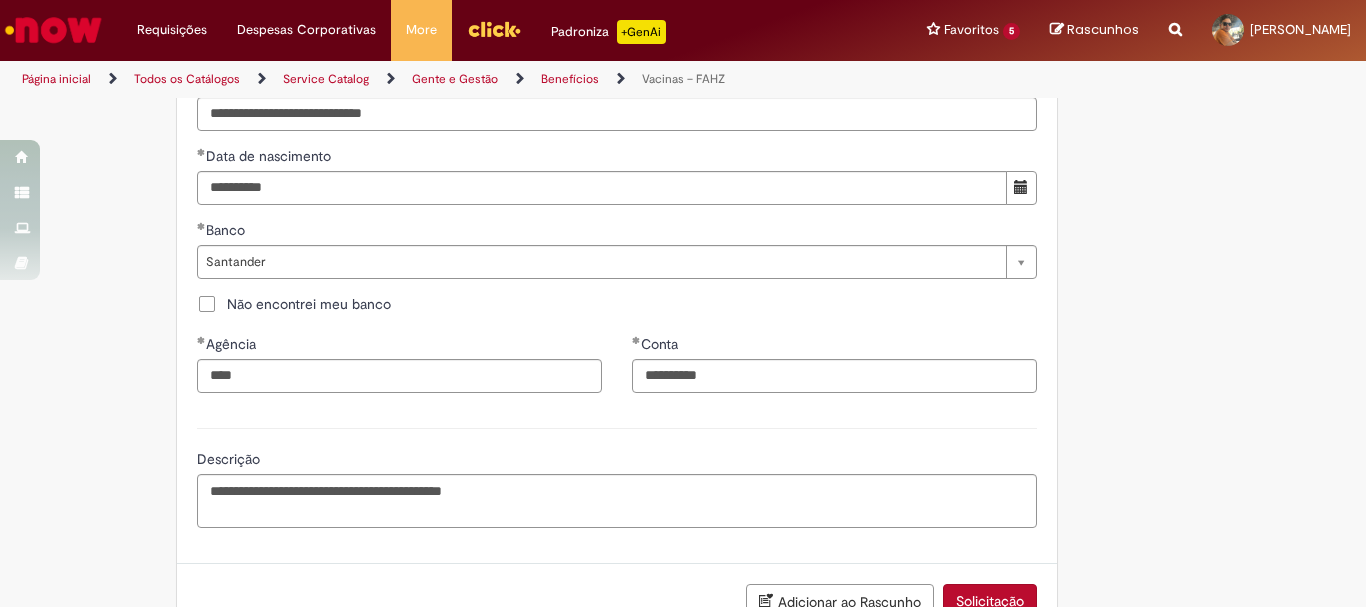 scroll, scrollTop: 1258, scrollLeft: 0, axis: vertical 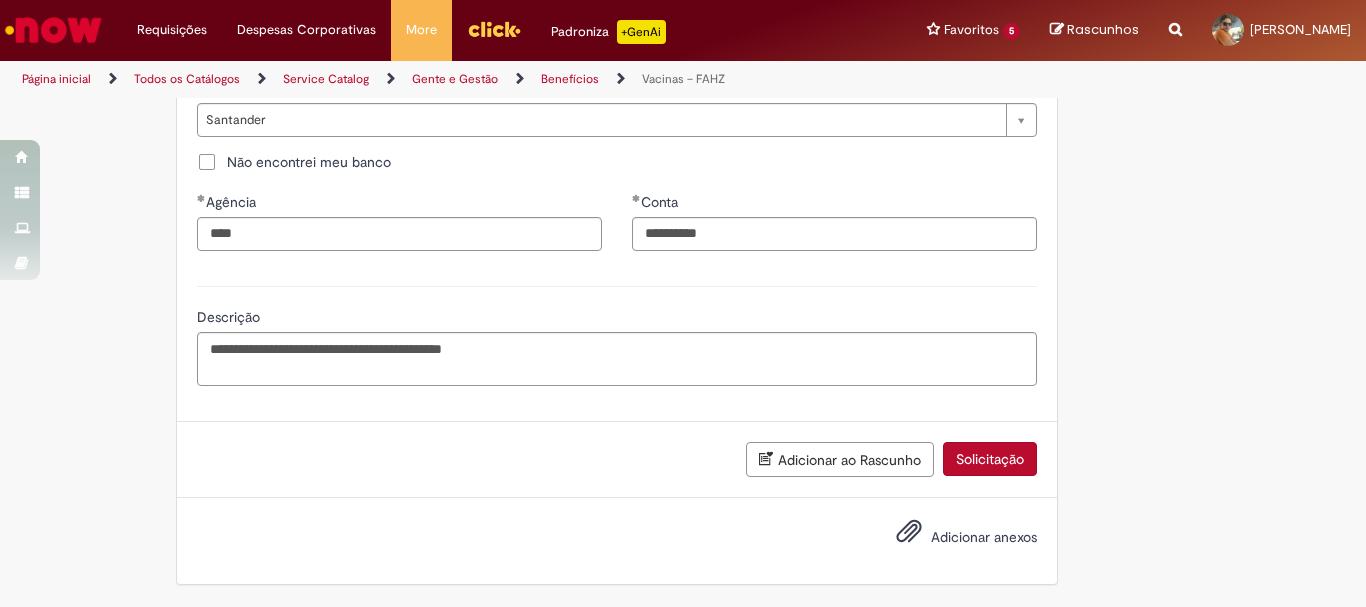 click on "Adicionar anexos" at bounding box center (984, 537) 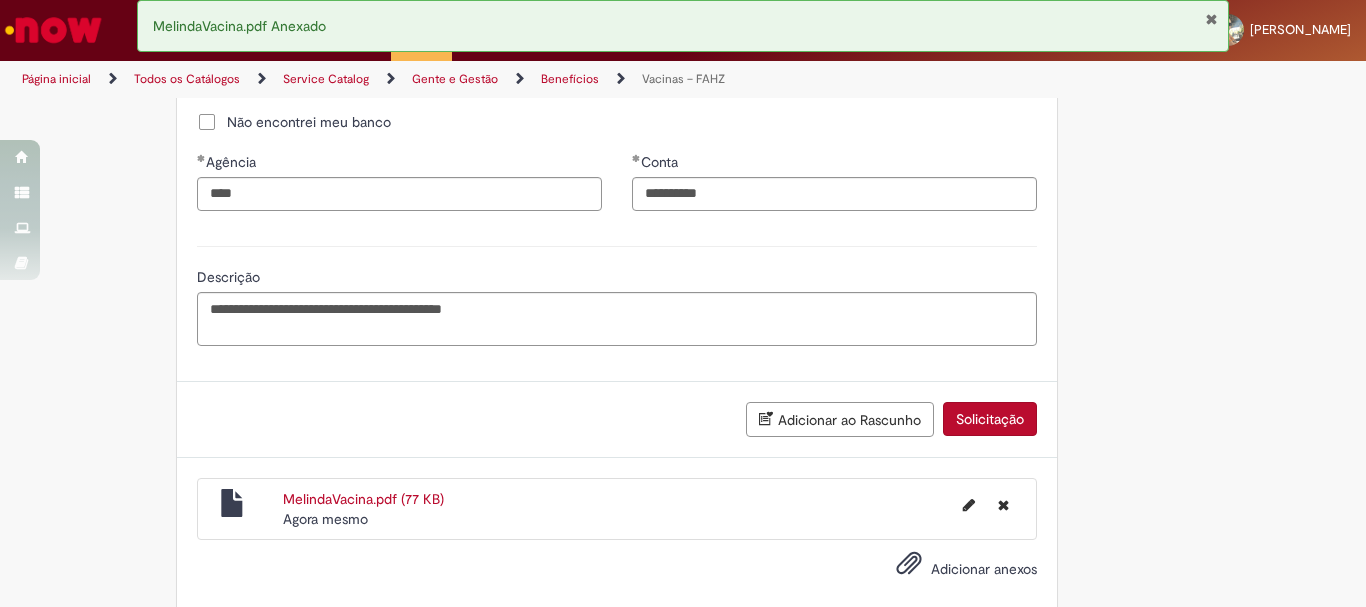 scroll, scrollTop: 1344, scrollLeft: 0, axis: vertical 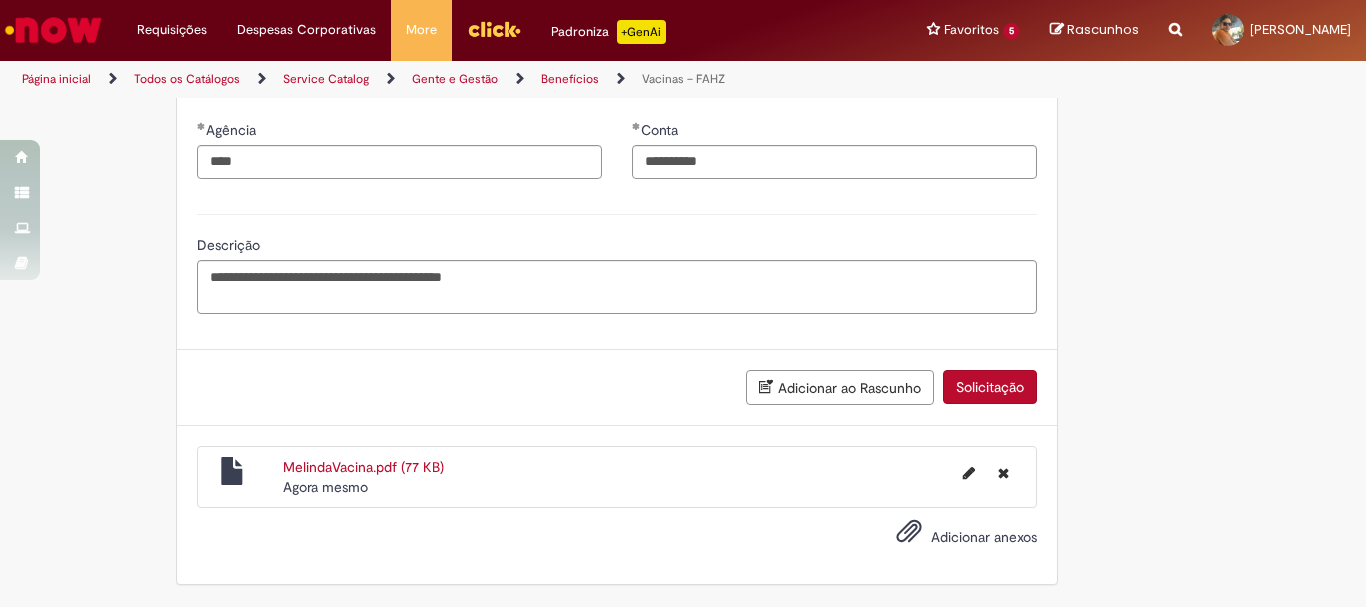 click on "Solicitação" at bounding box center [990, 387] 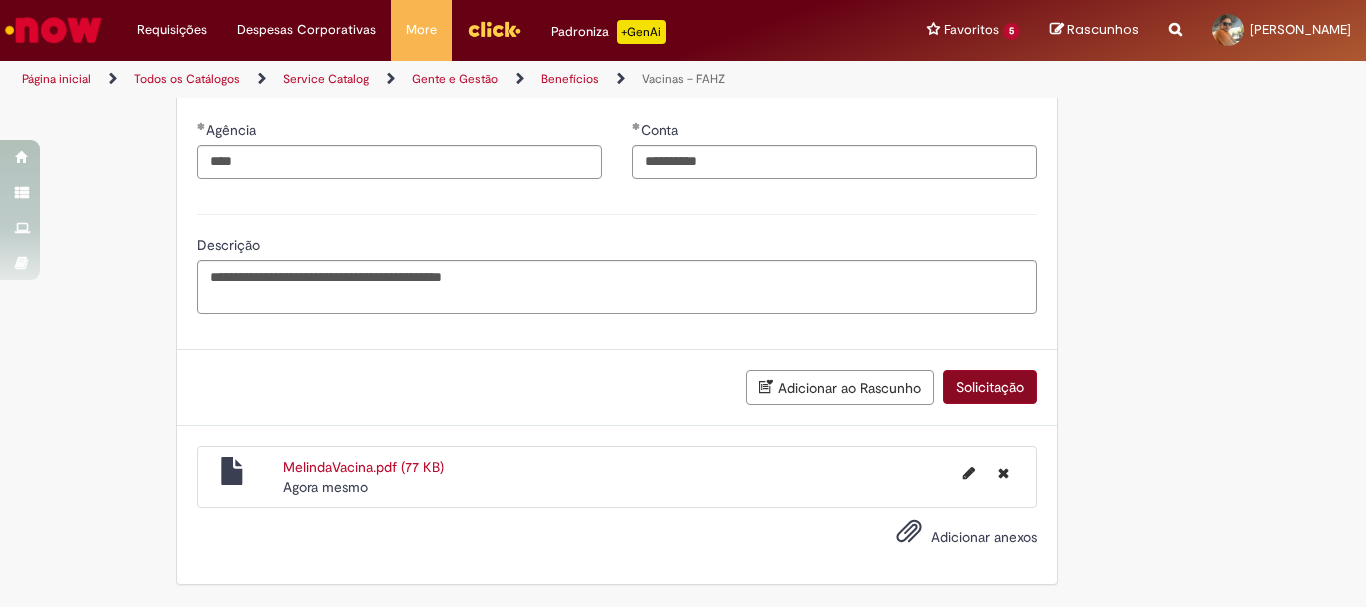 scroll, scrollTop: 1298, scrollLeft: 0, axis: vertical 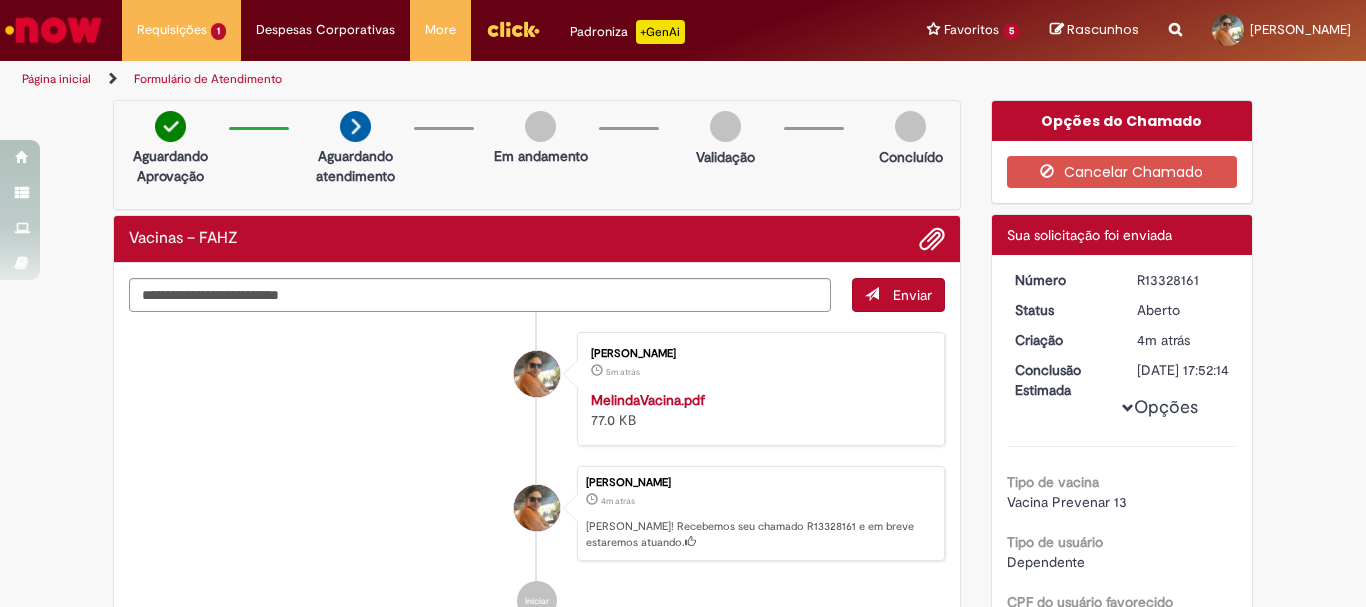 click at bounding box center (53, 30) 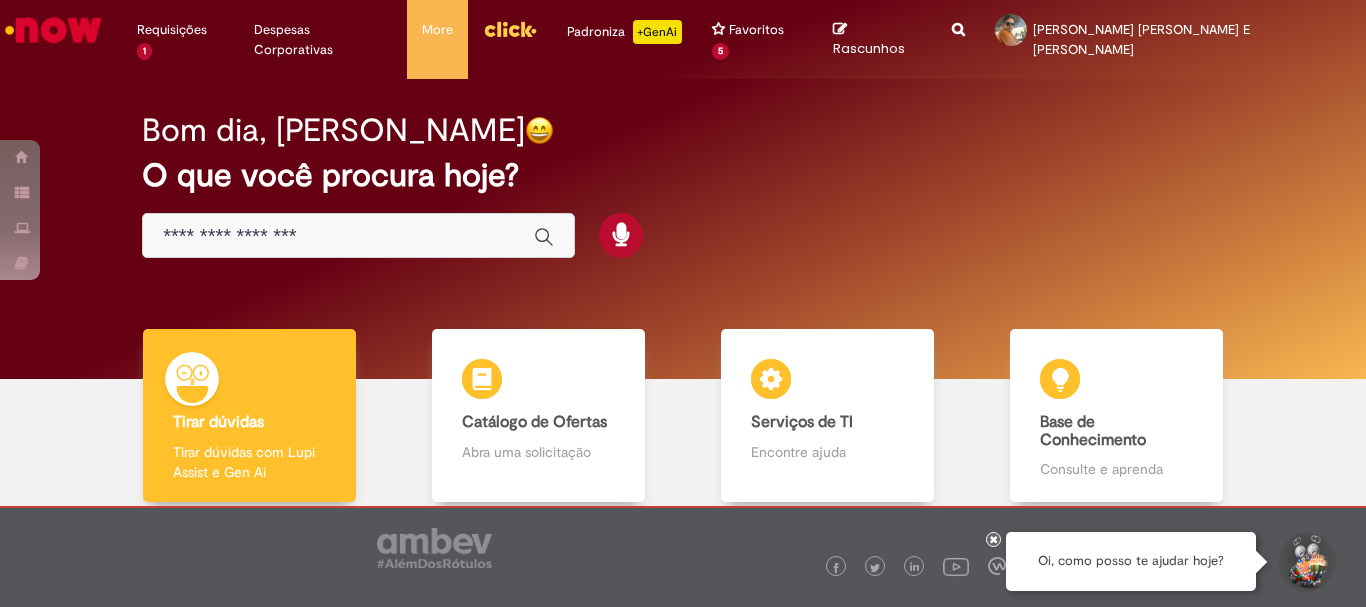 scroll, scrollTop: 0, scrollLeft: 0, axis: both 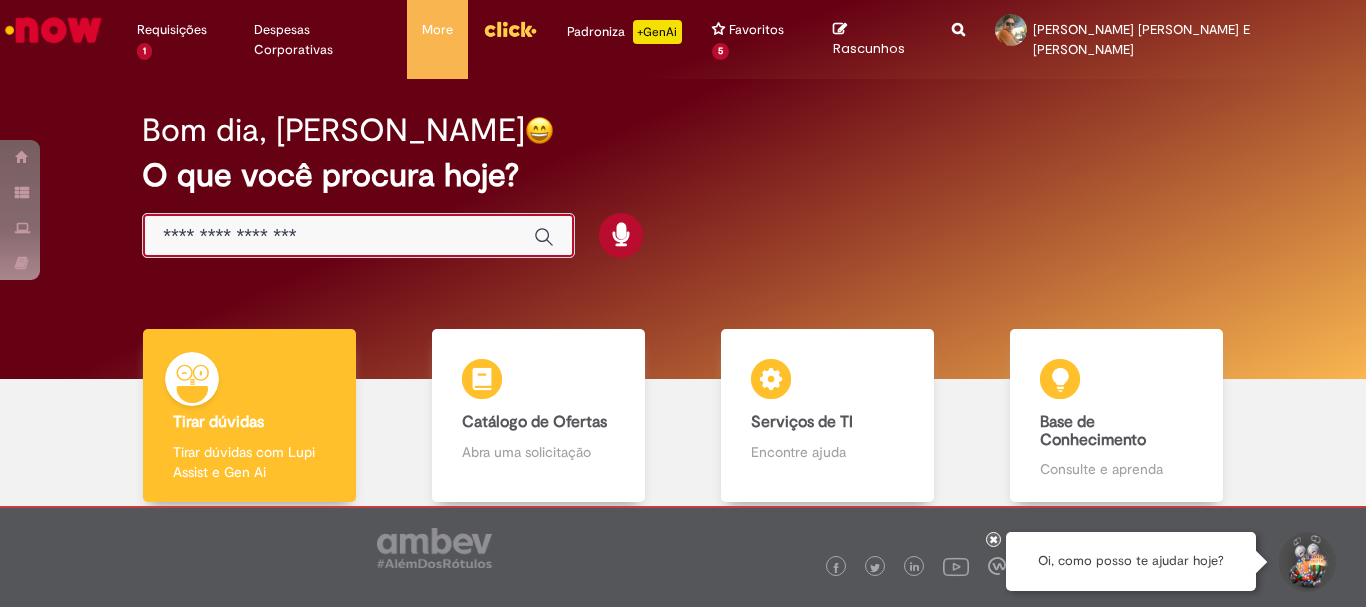 click at bounding box center [338, 236] 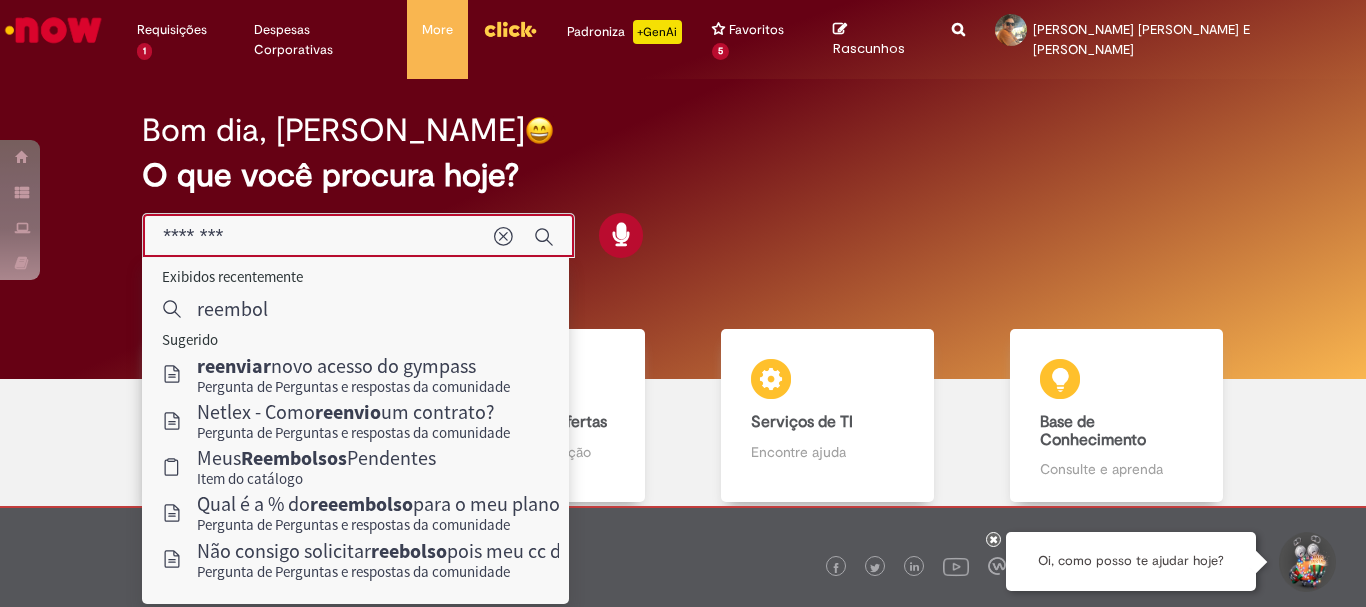 type on "*********" 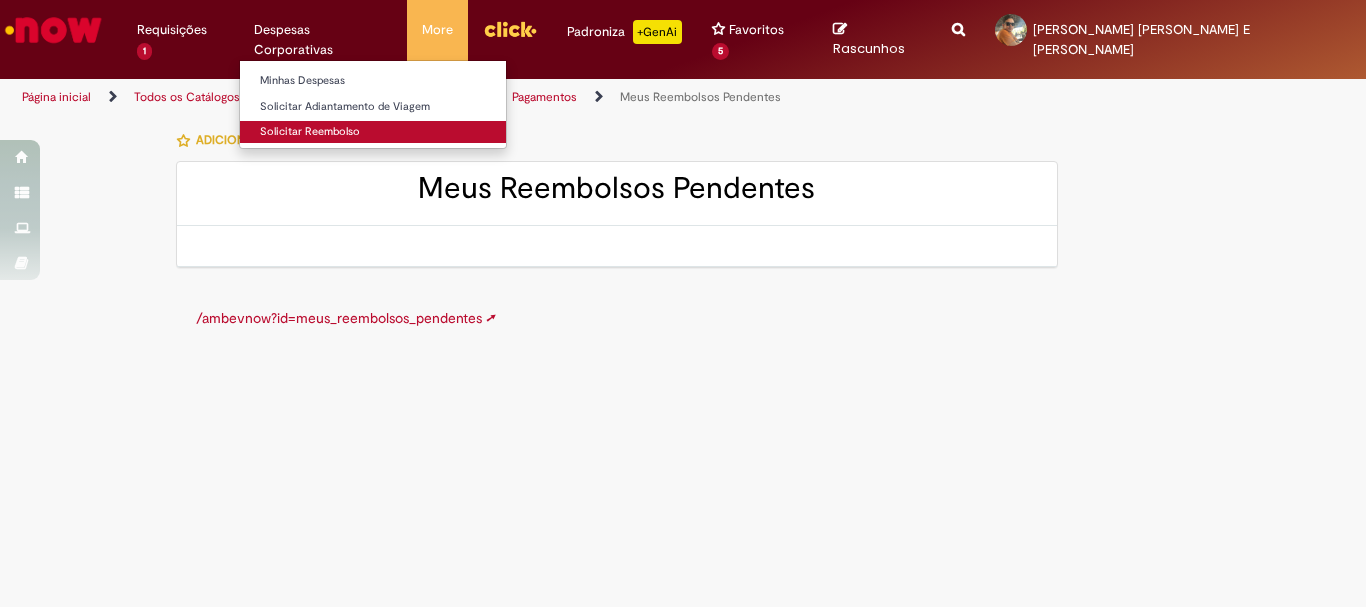 click on "Solicitar Reembolso" at bounding box center (372, 132) 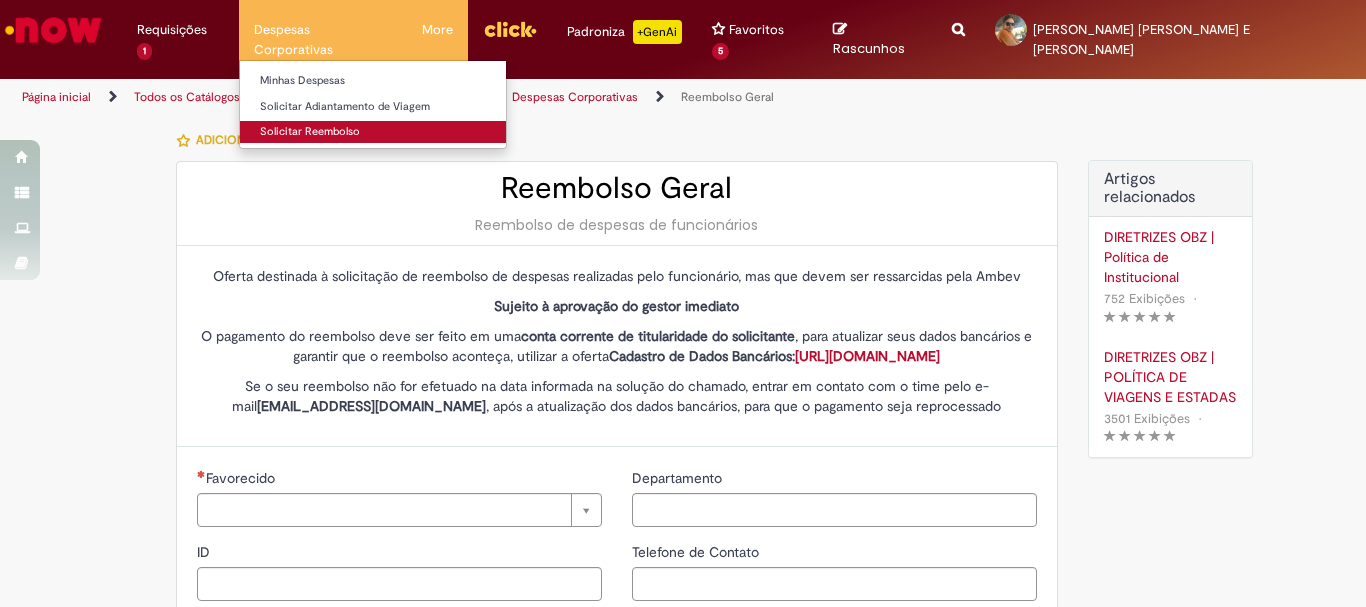 type on "********" 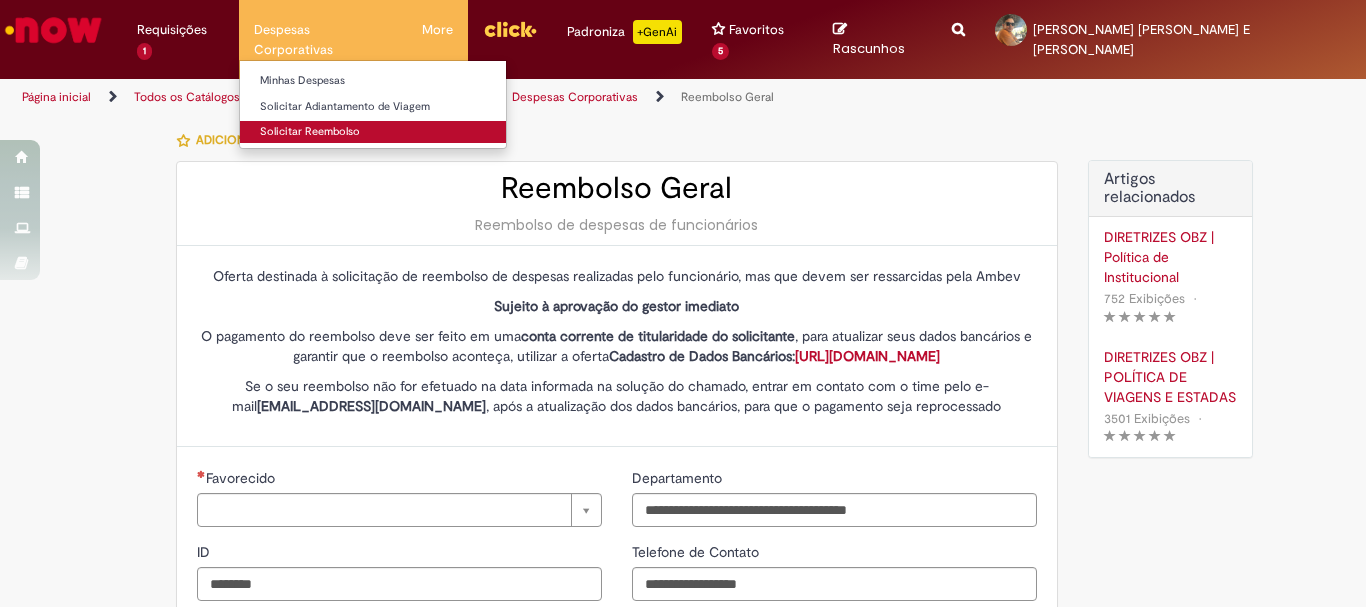 type on "**********" 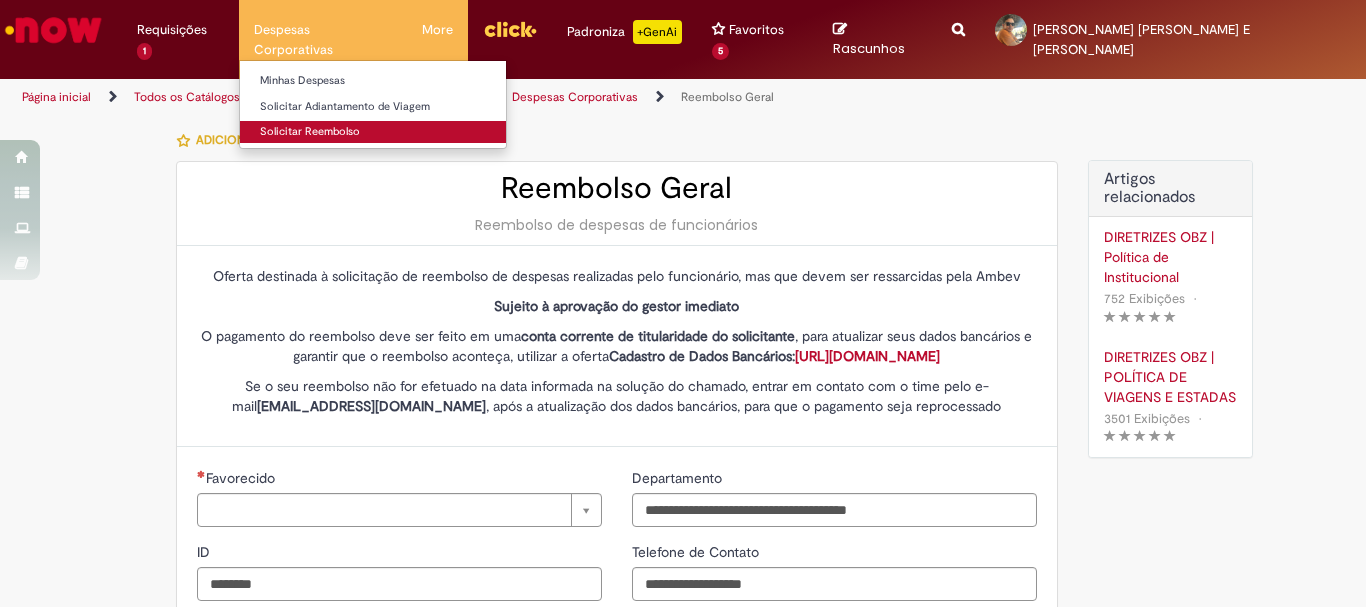 type on "**********" 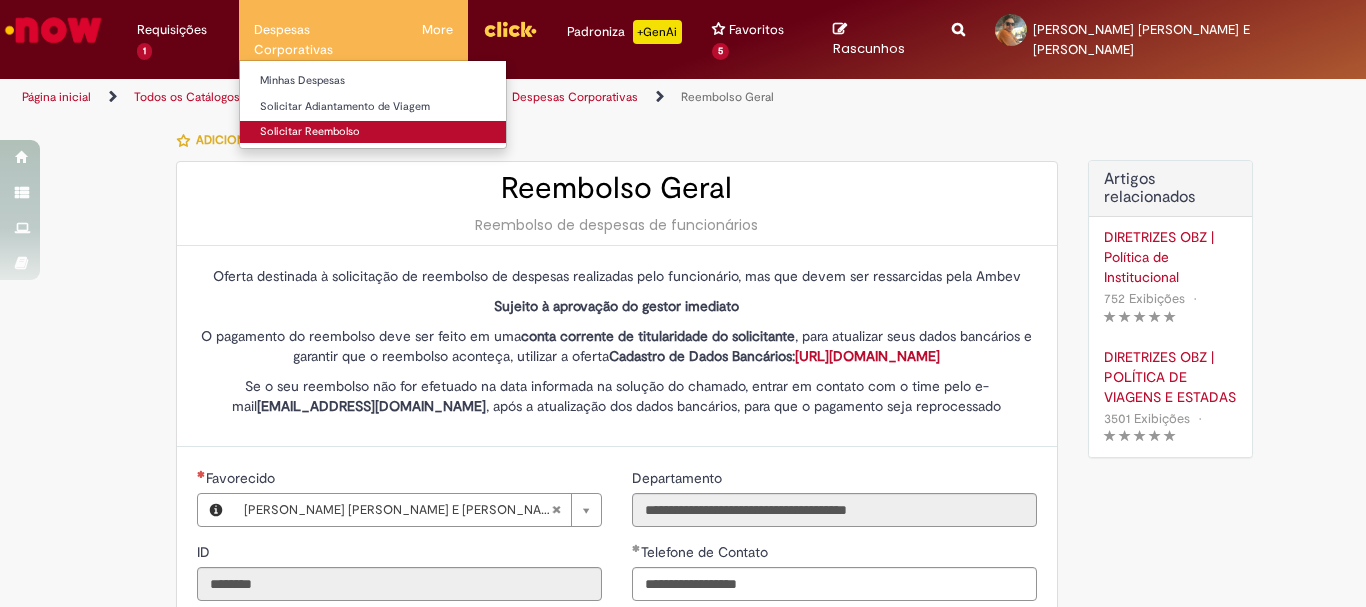 type on "**********" 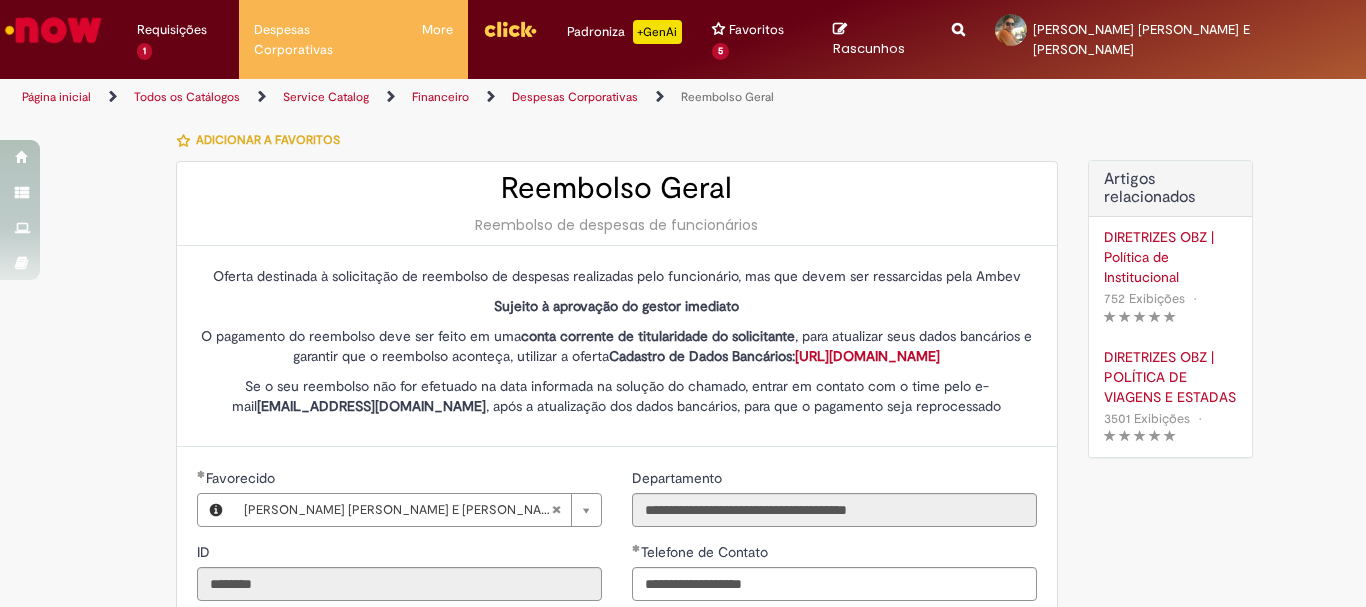 click at bounding box center [53, 30] 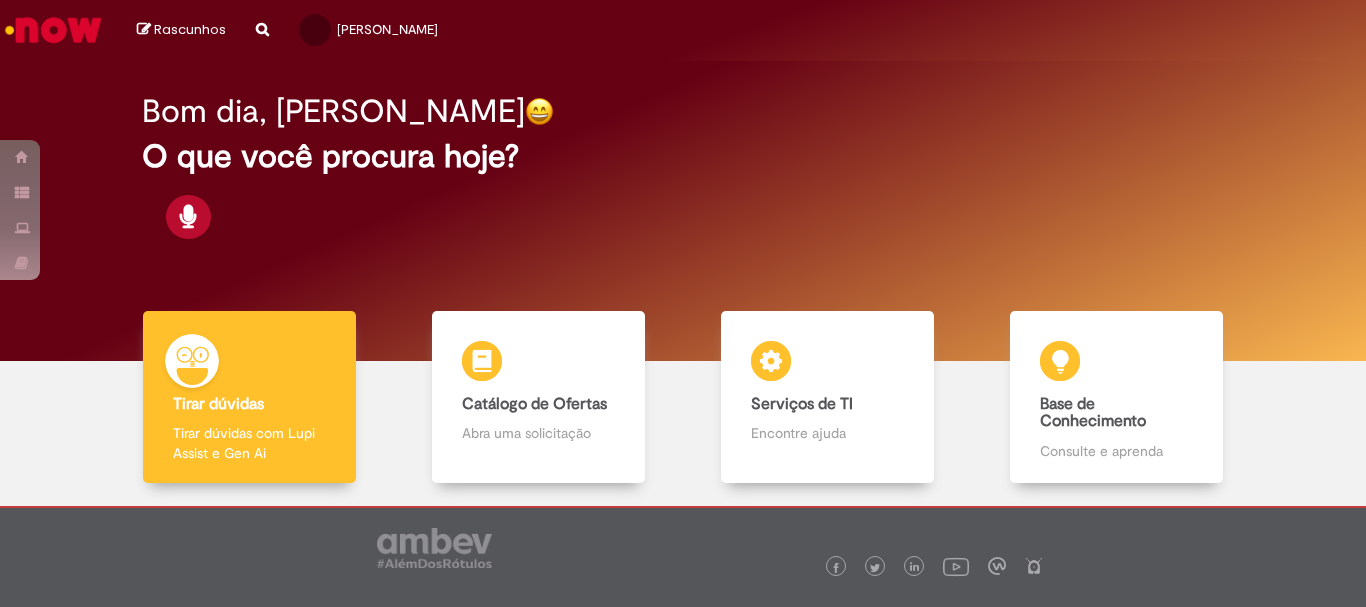 scroll, scrollTop: 0, scrollLeft: 0, axis: both 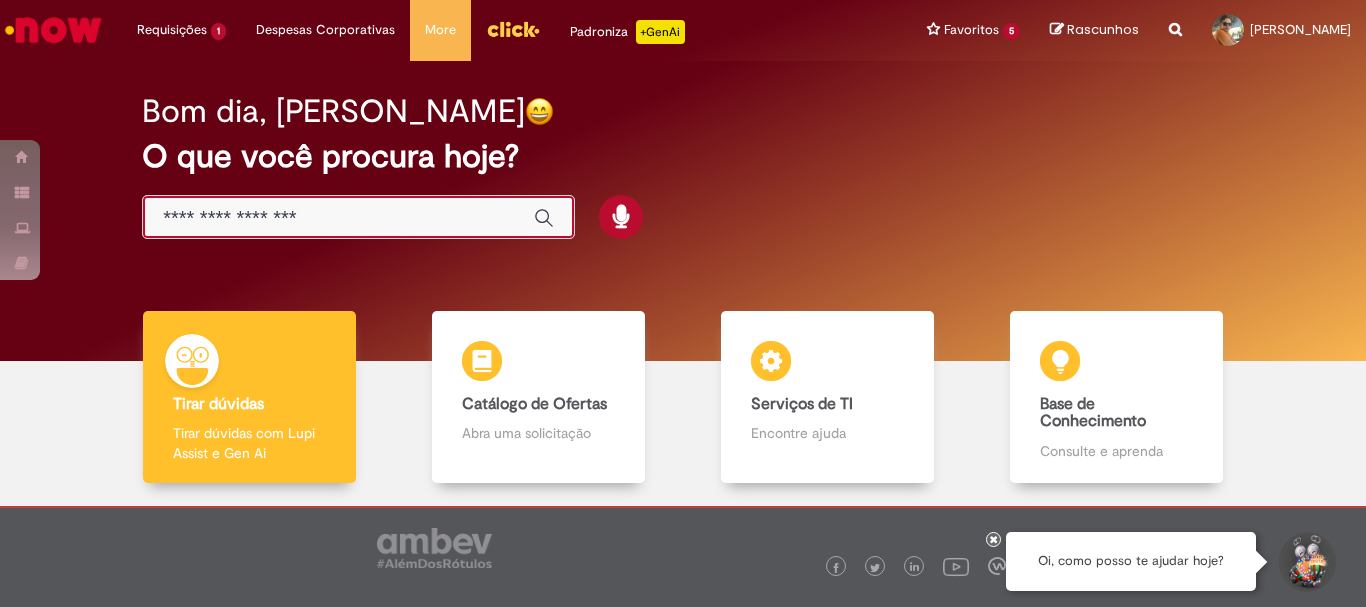 click at bounding box center [338, 218] 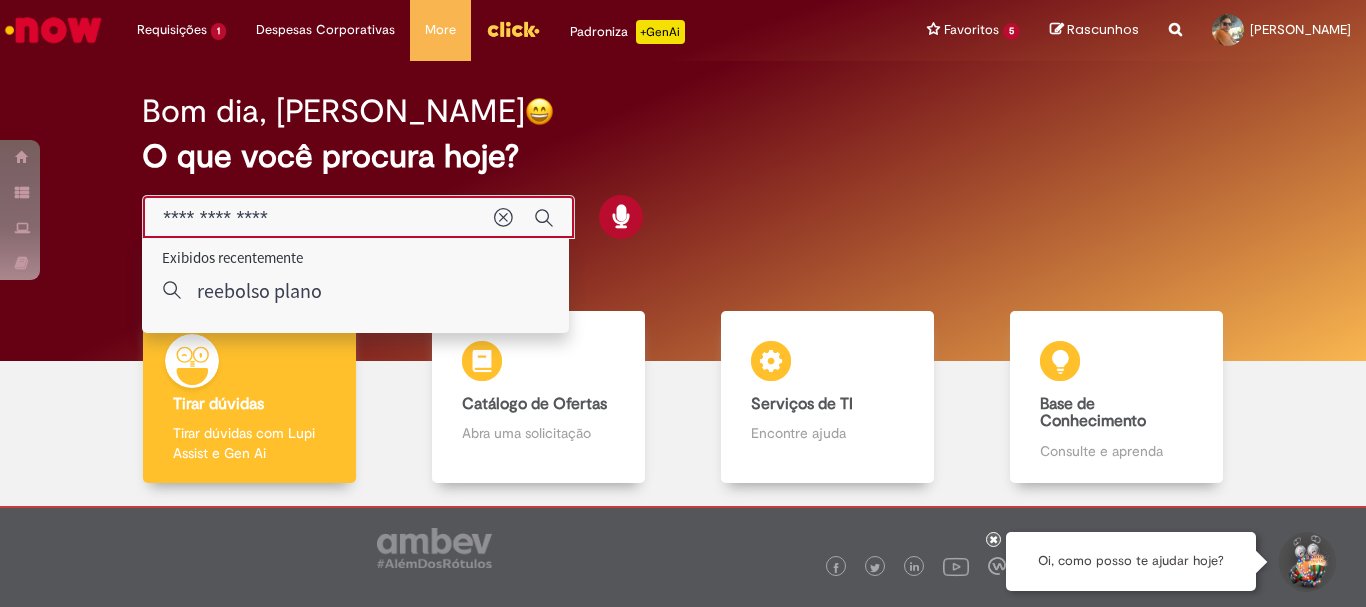 click on "**********" at bounding box center (318, 218) 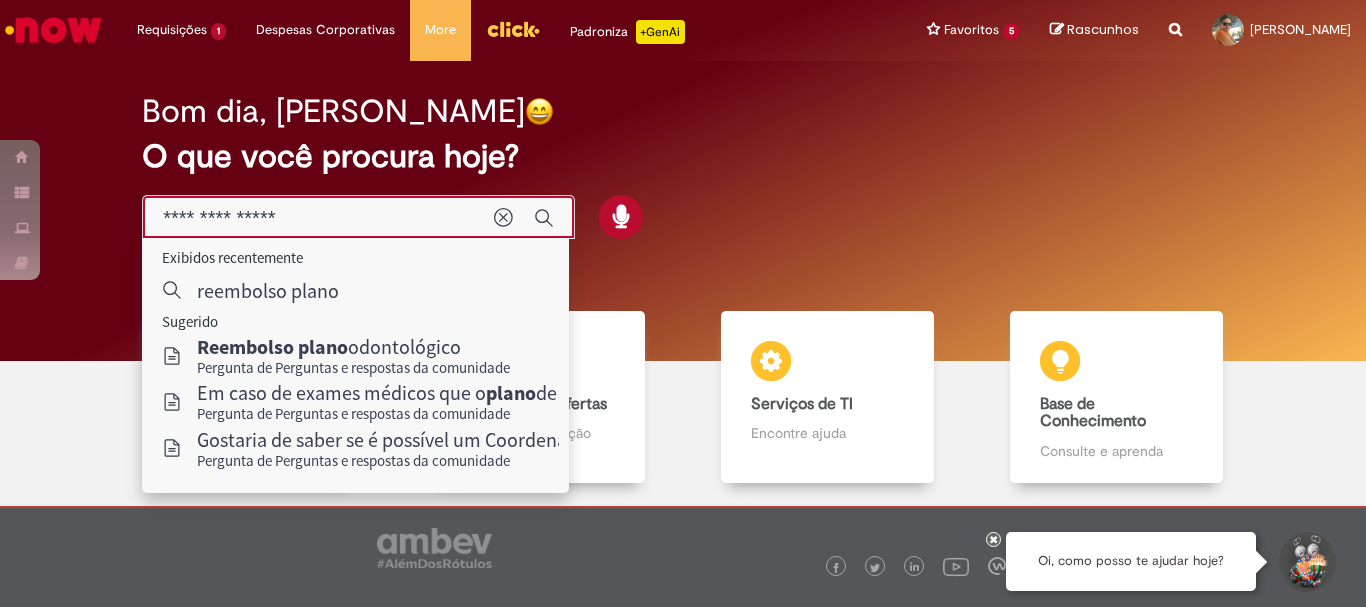 click on "**********" at bounding box center [318, 218] 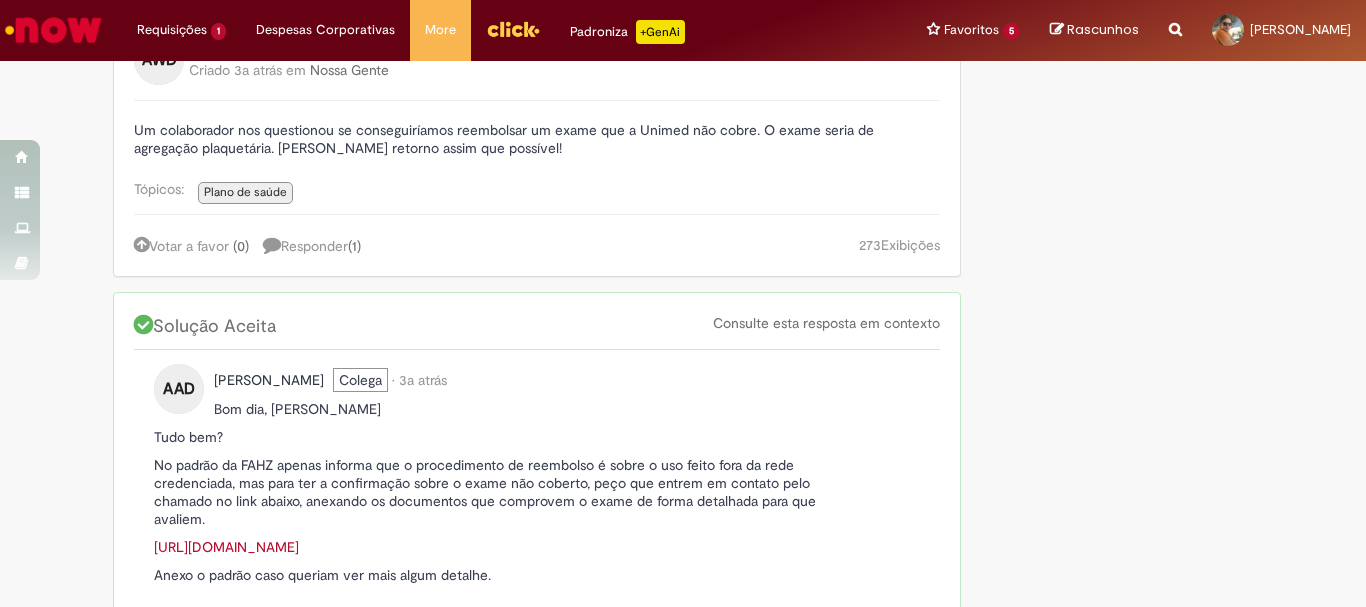 scroll, scrollTop: 248, scrollLeft: 0, axis: vertical 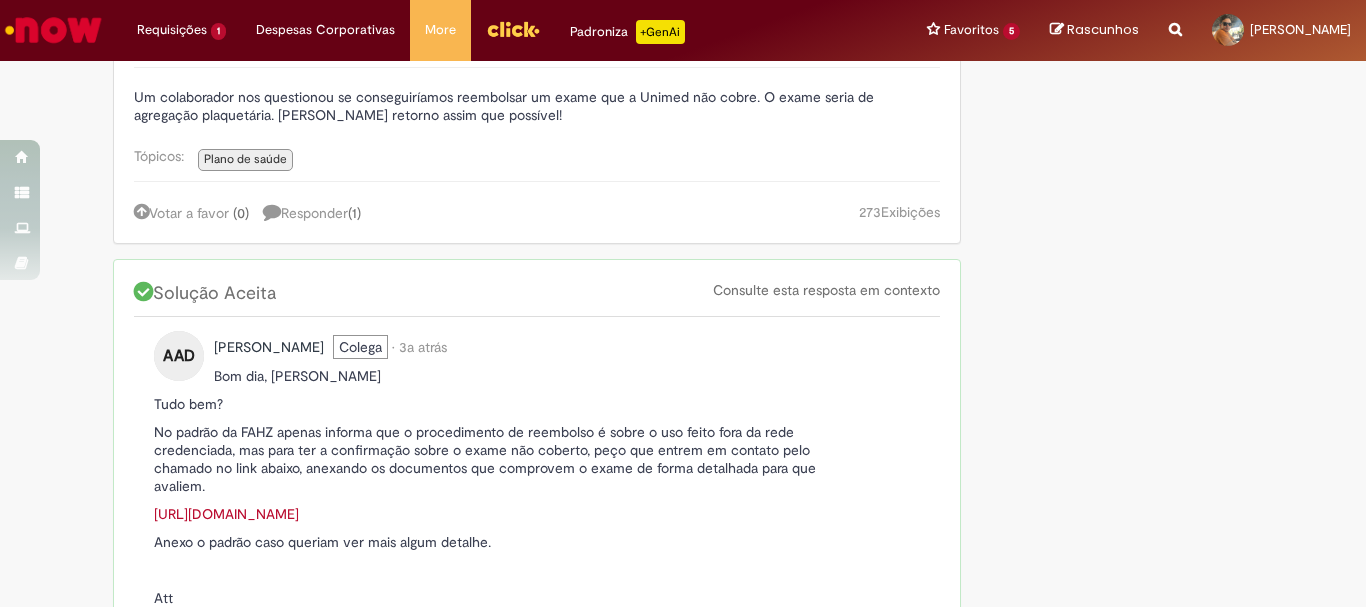 click on "[URL][DOMAIN_NAME]" at bounding box center [226, 514] 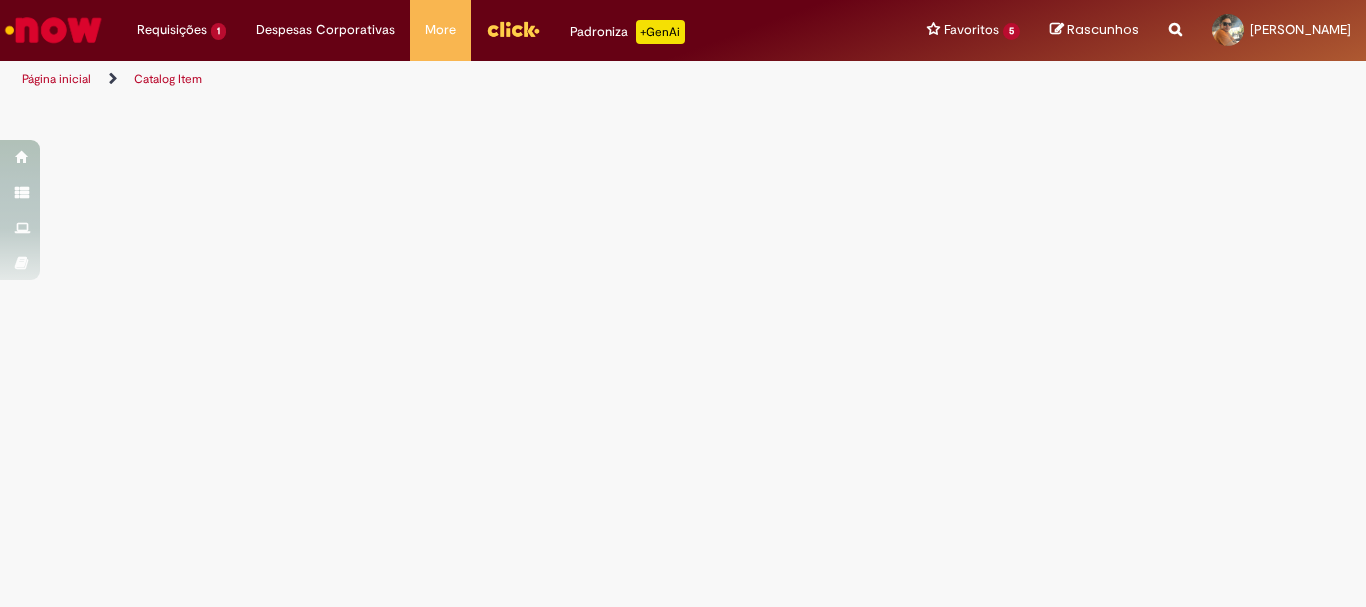 scroll, scrollTop: 0, scrollLeft: 0, axis: both 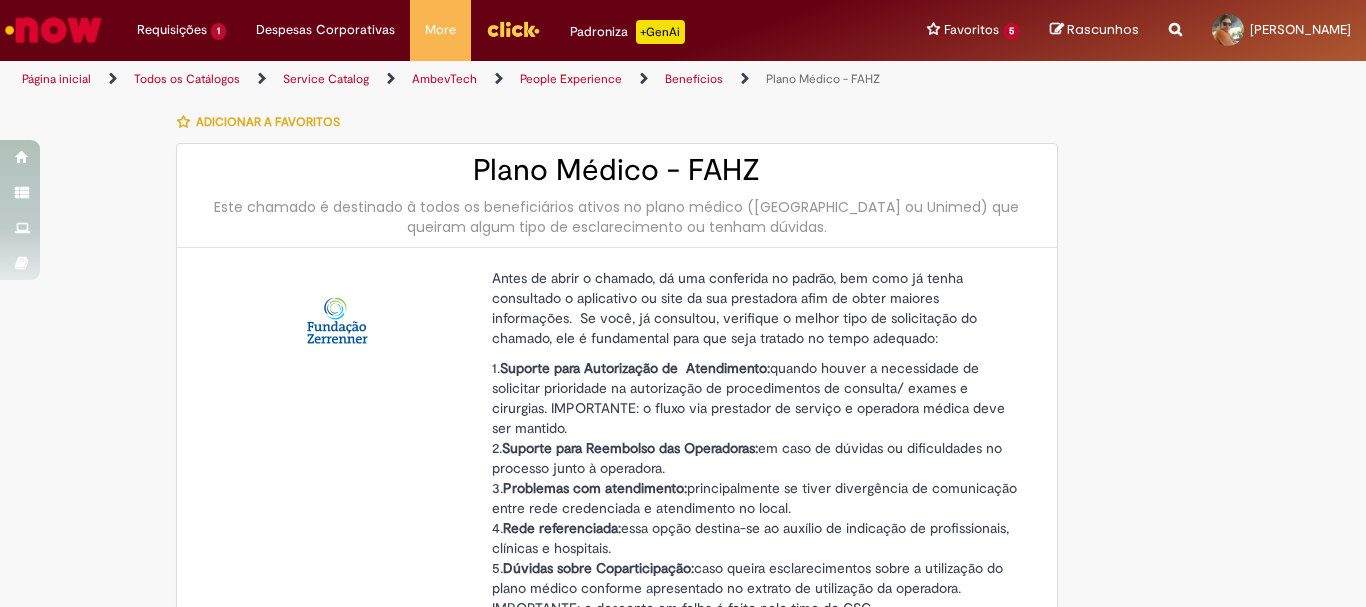 type on "********" 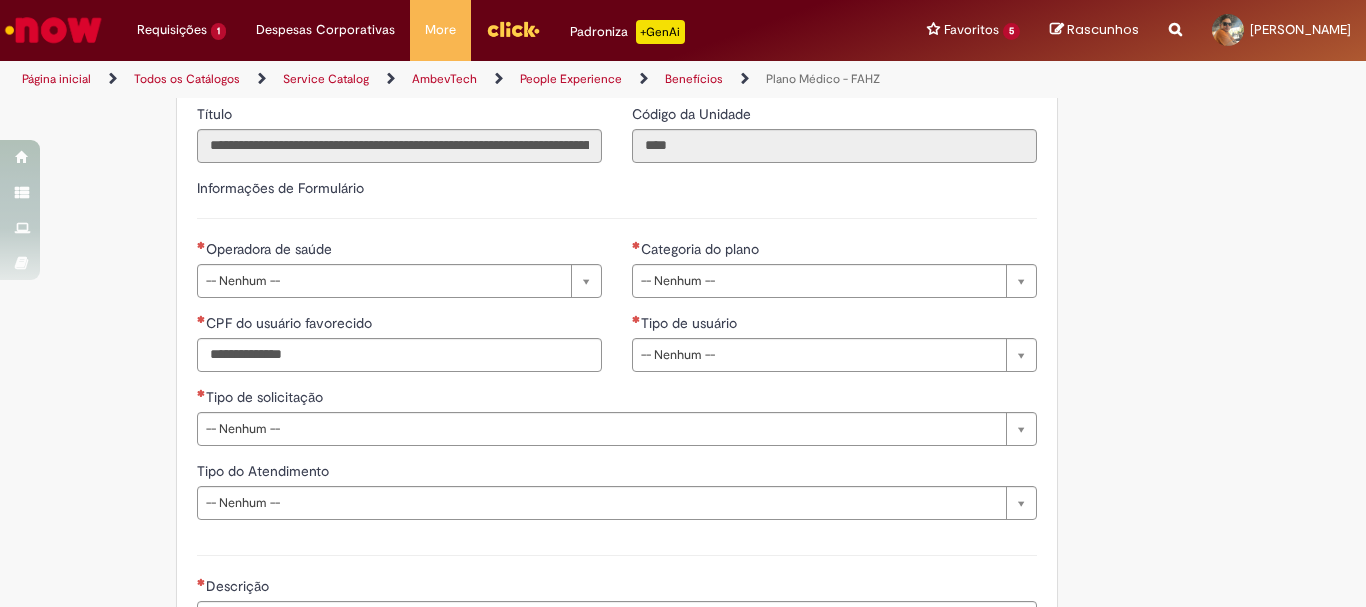scroll, scrollTop: 1079, scrollLeft: 0, axis: vertical 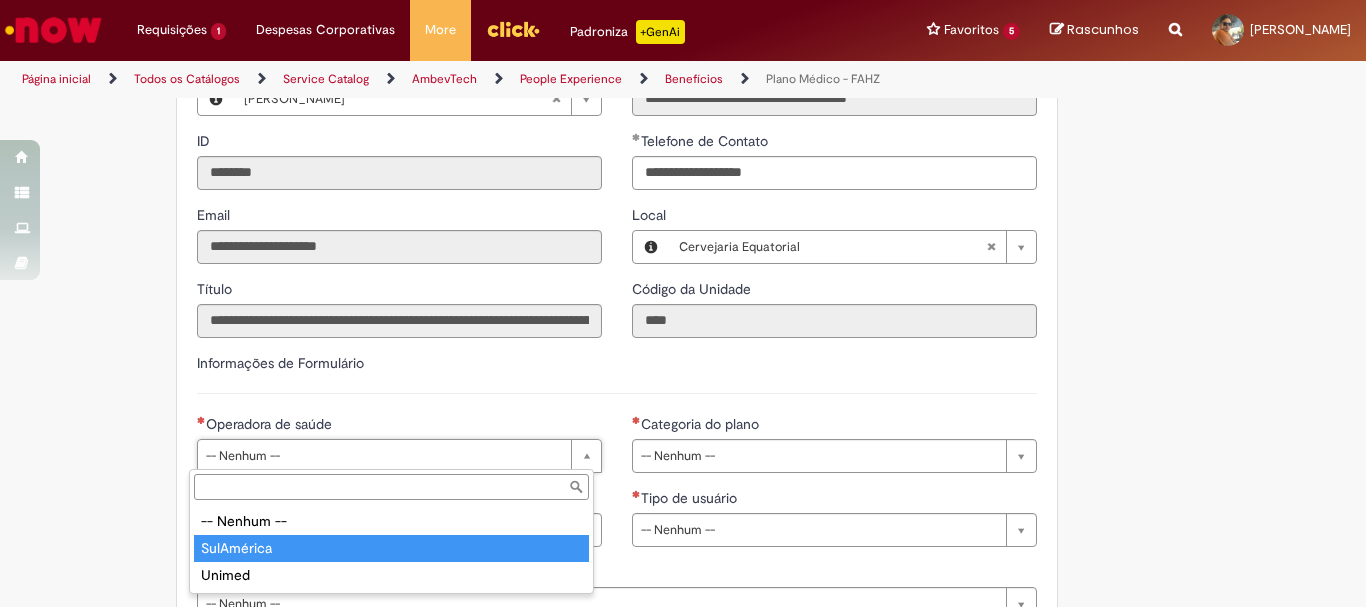 type on "**********" 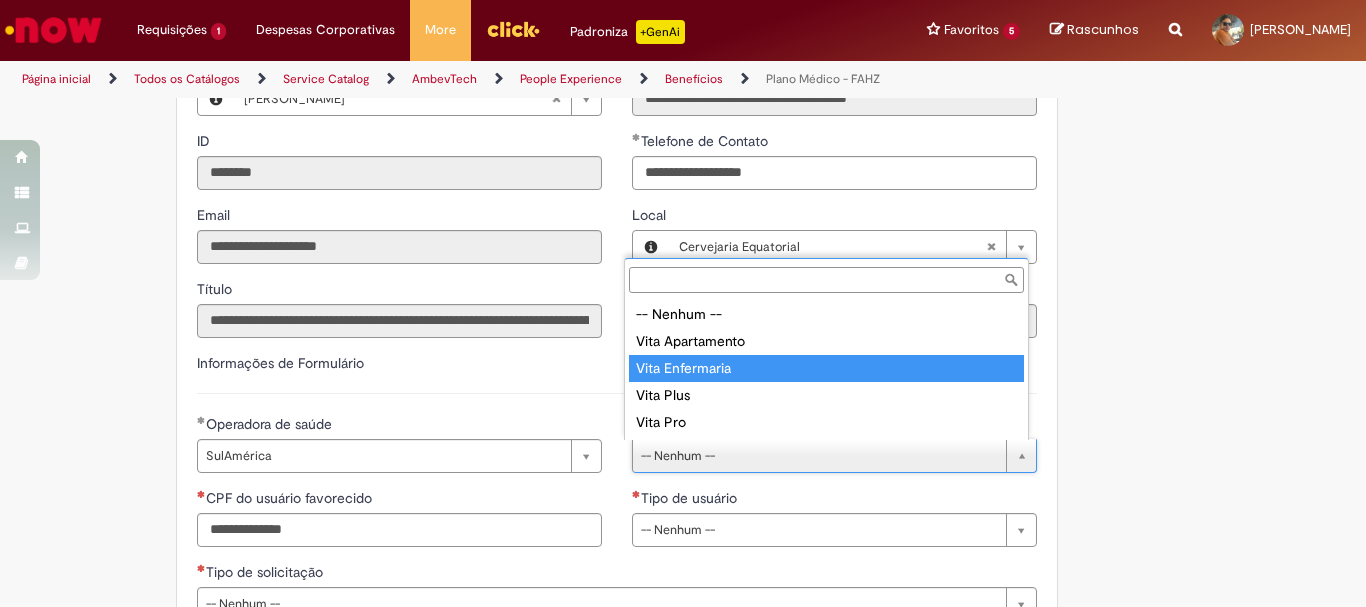 type on "**********" 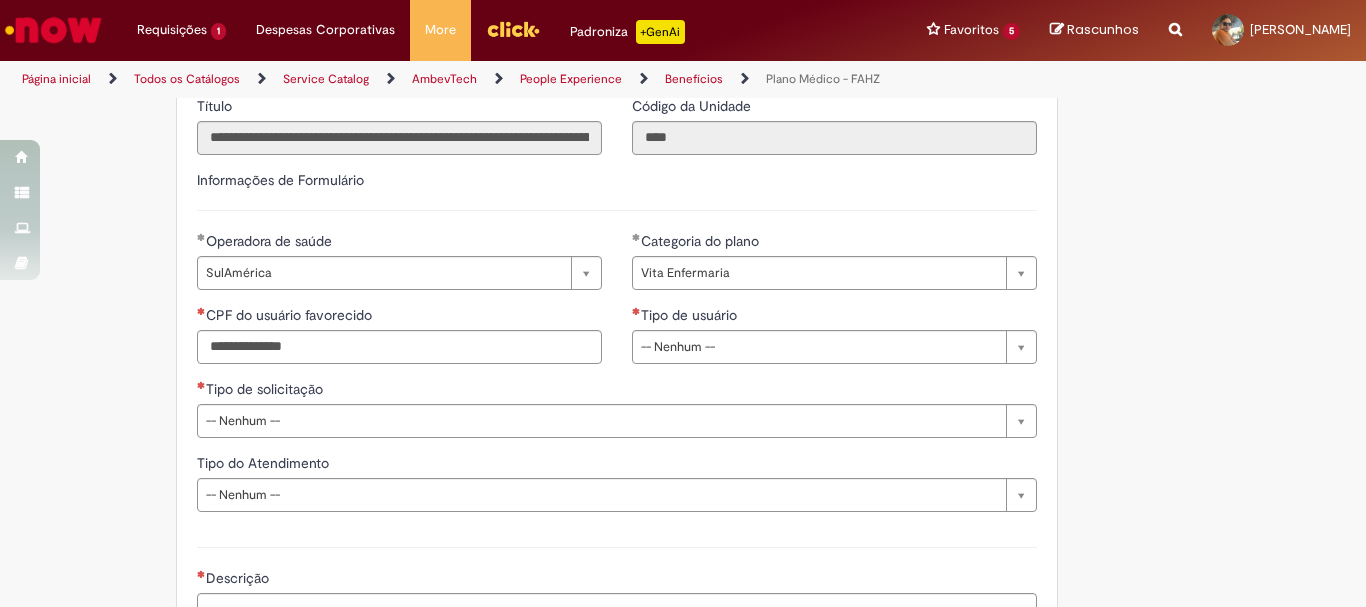 scroll, scrollTop: 1095, scrollLeft: 0, axis: vertical 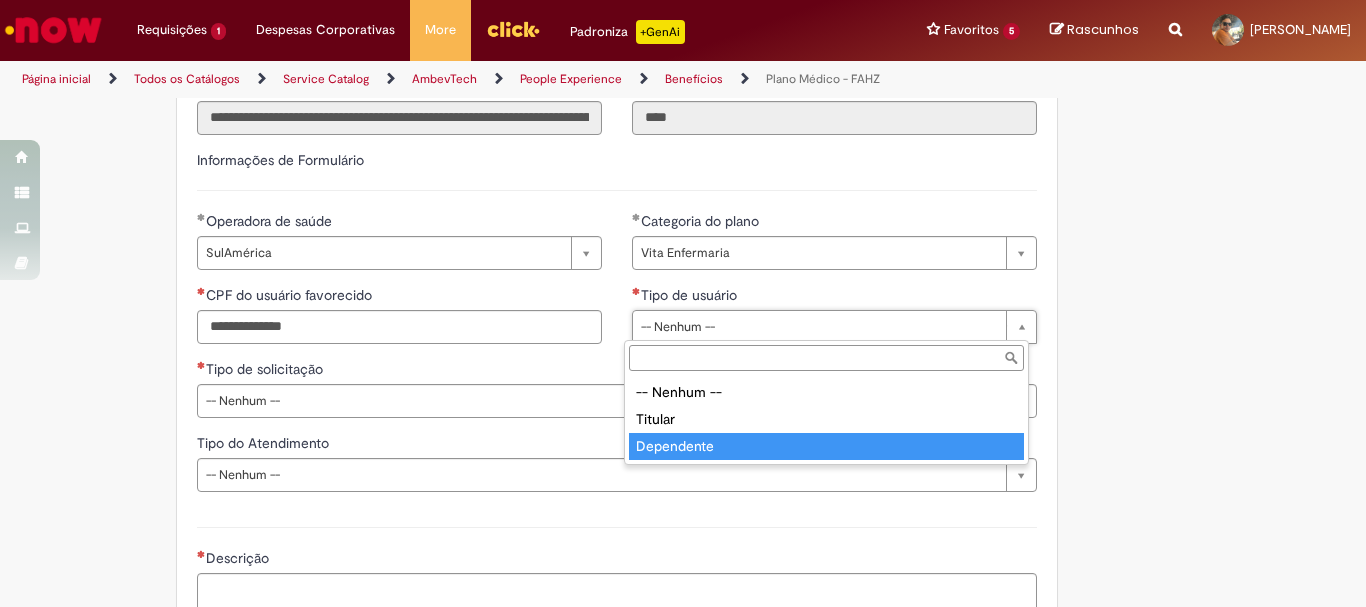 type on "**********" 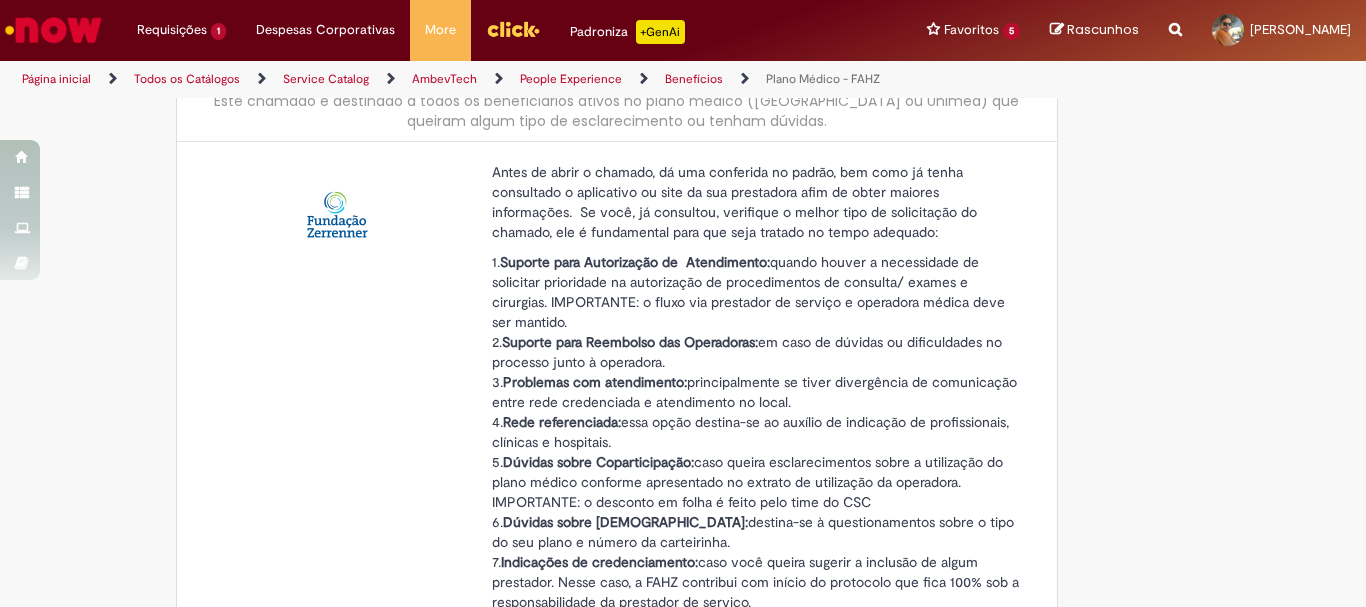 scroll, scrollTop: 122, scrollLeft: 0, axis: vertical 